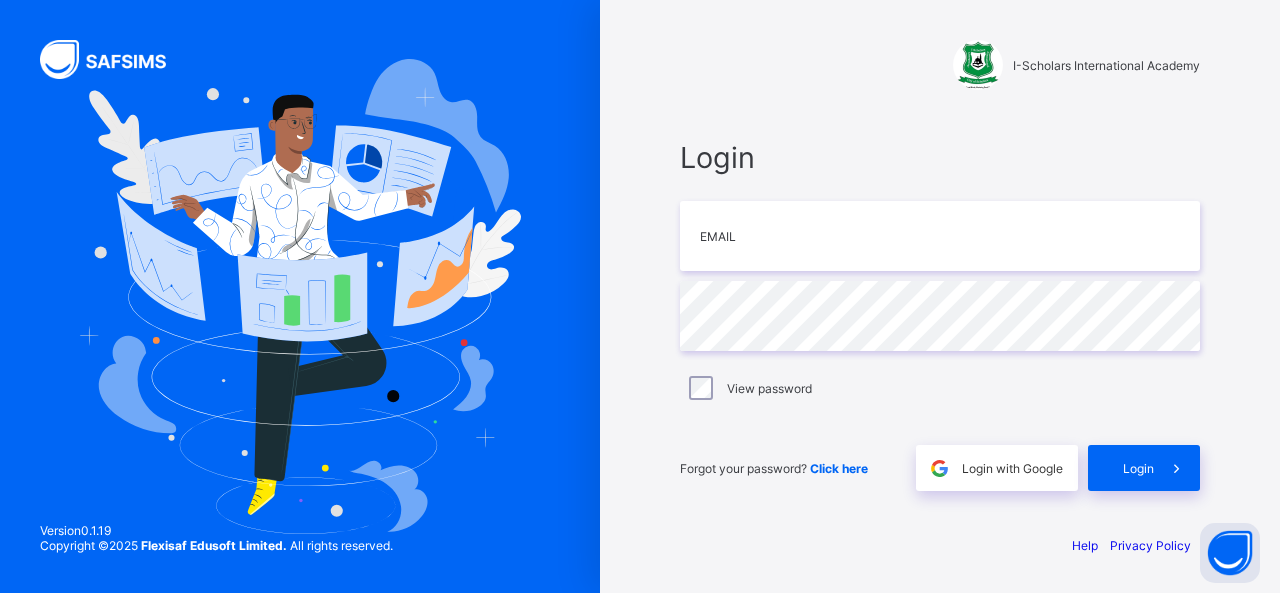 click at bounding box center [940, 236] 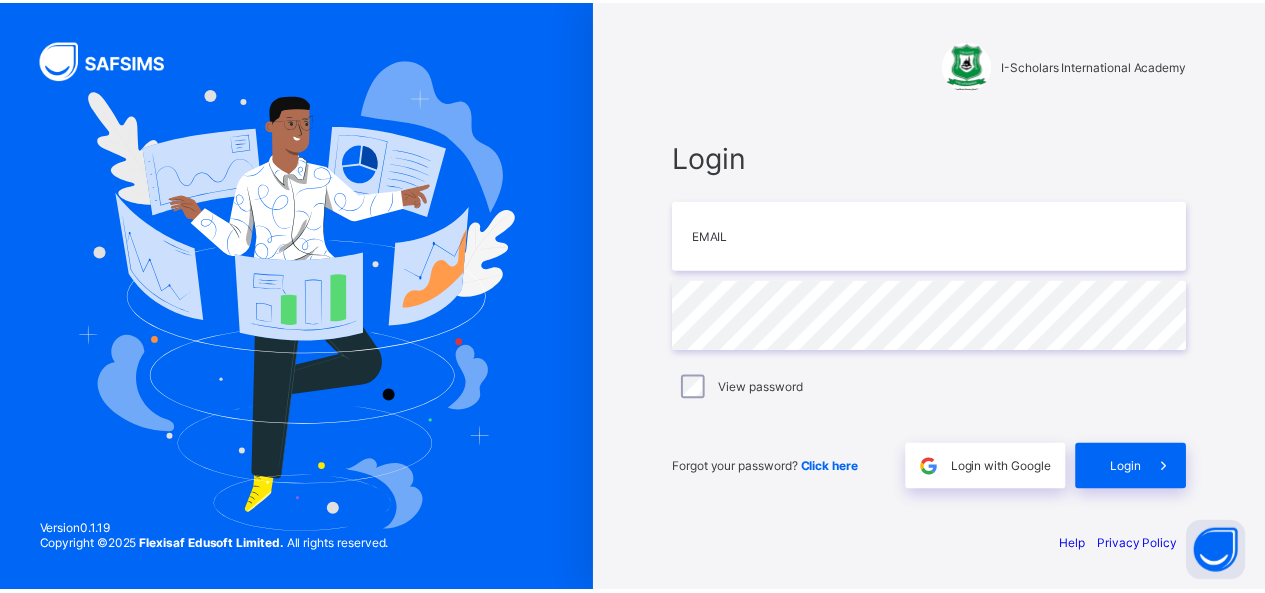 scroll, scrollTop: 0, scrollLeft: 0, axis: both 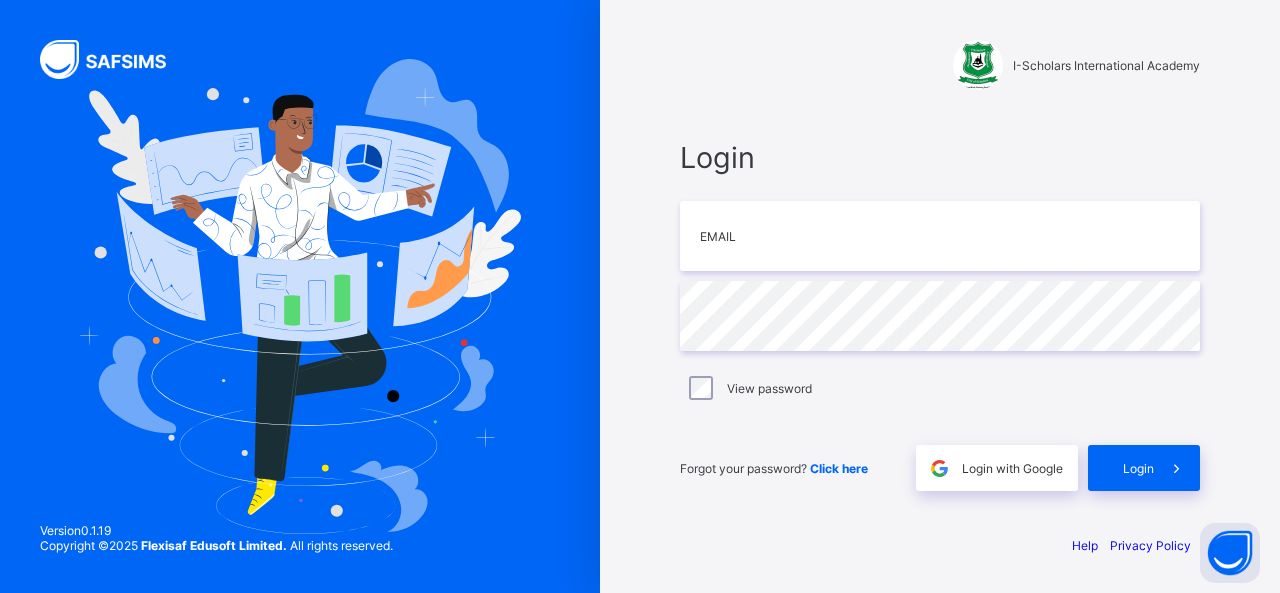 type on "**********" 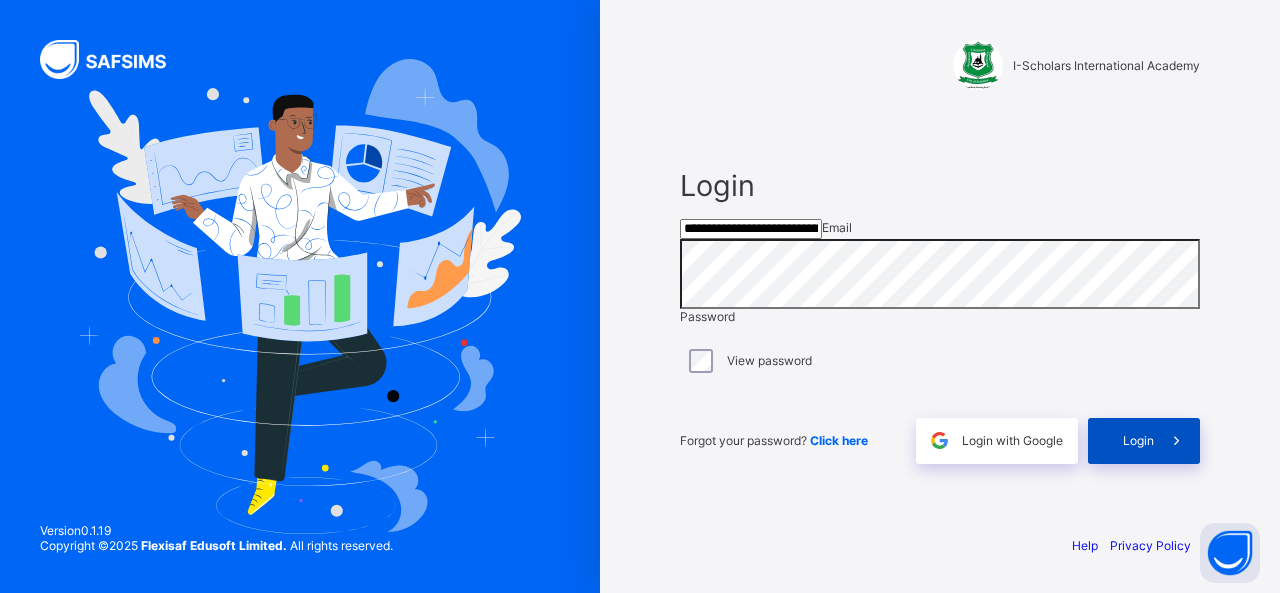 click on "Login" at bounding box center (1144, 441) 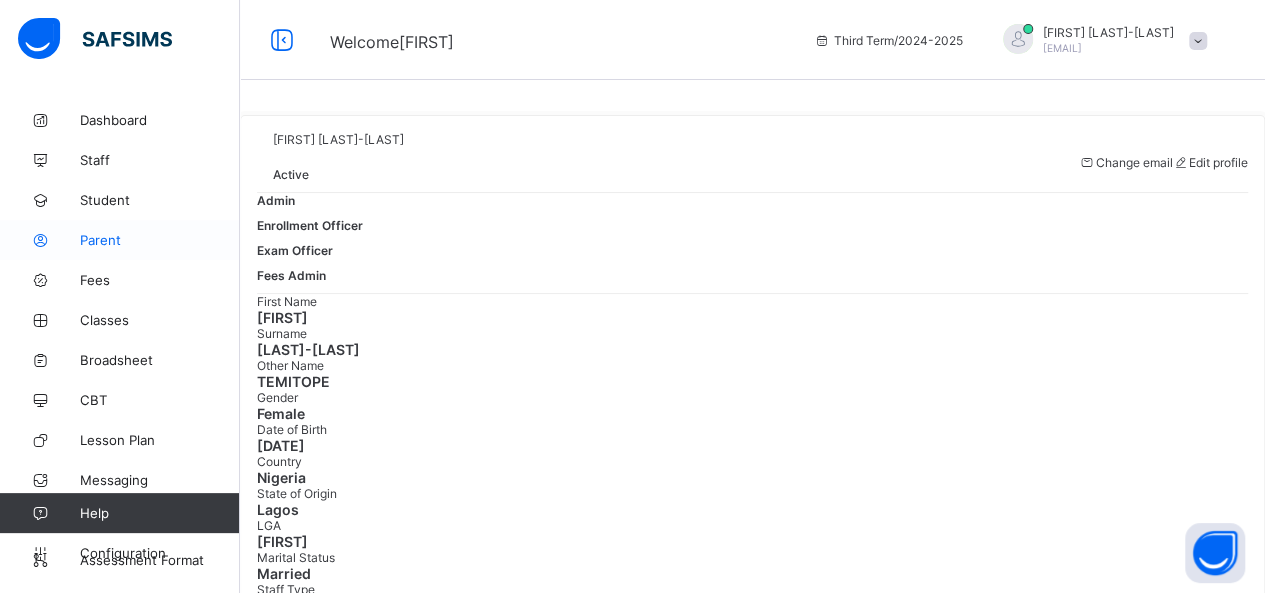 click on "Parent" at bounding box center [160, 240] 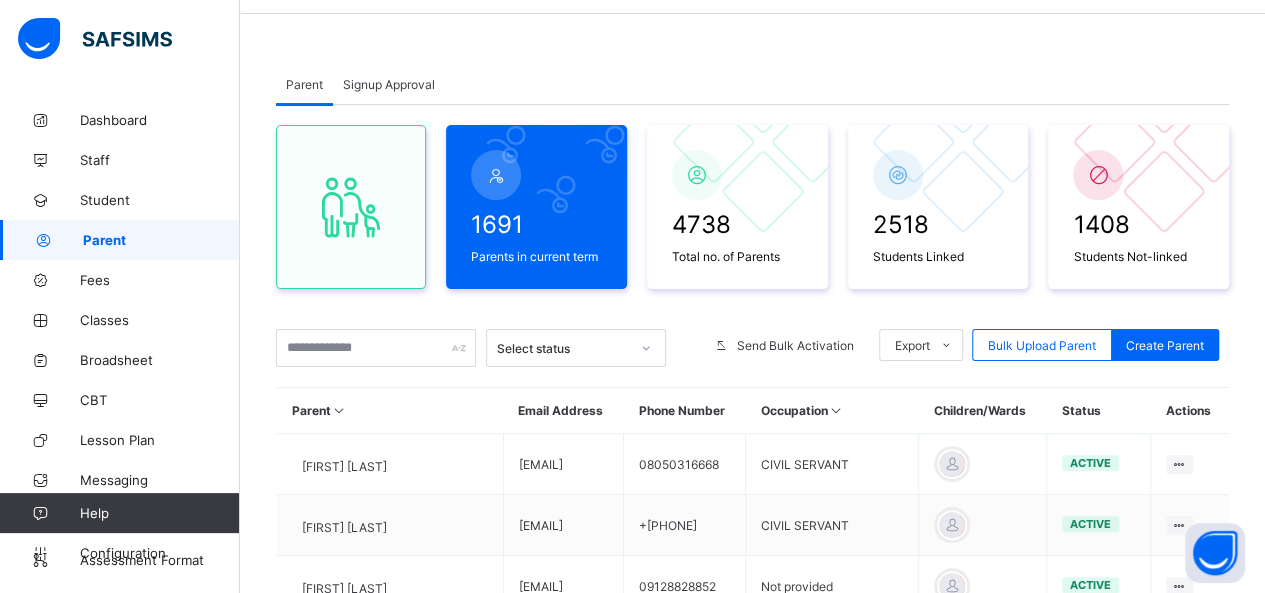 scroll, scrollTop: 56, scrollLeft: 0, axis: vertical 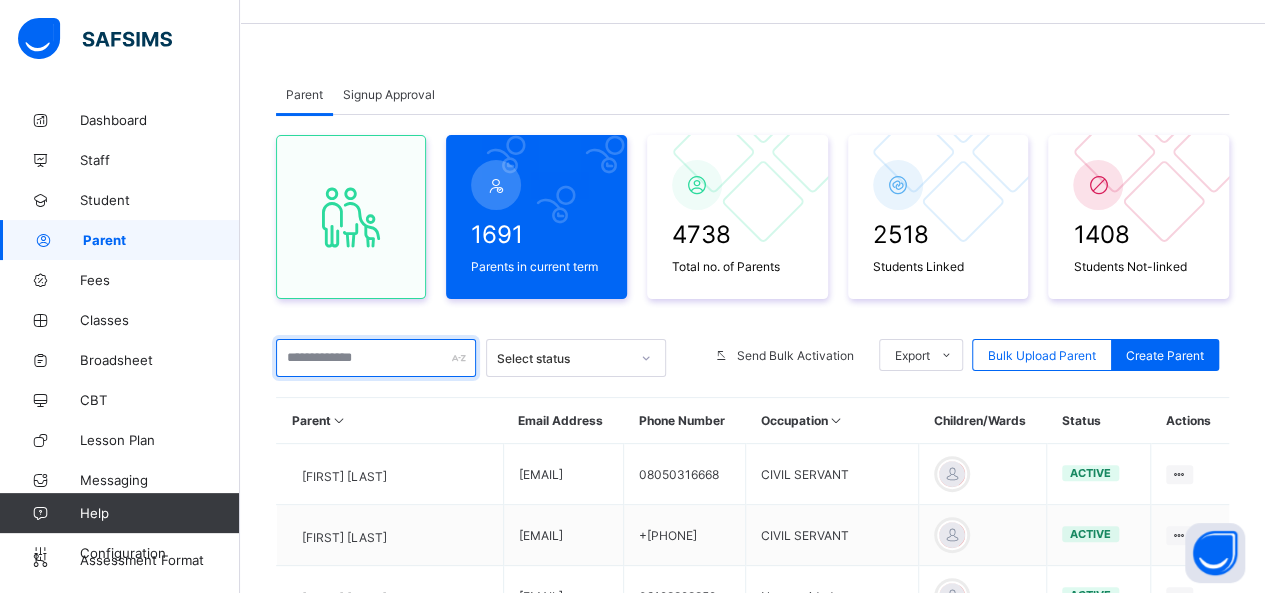 click at bounding box center [376, 358] 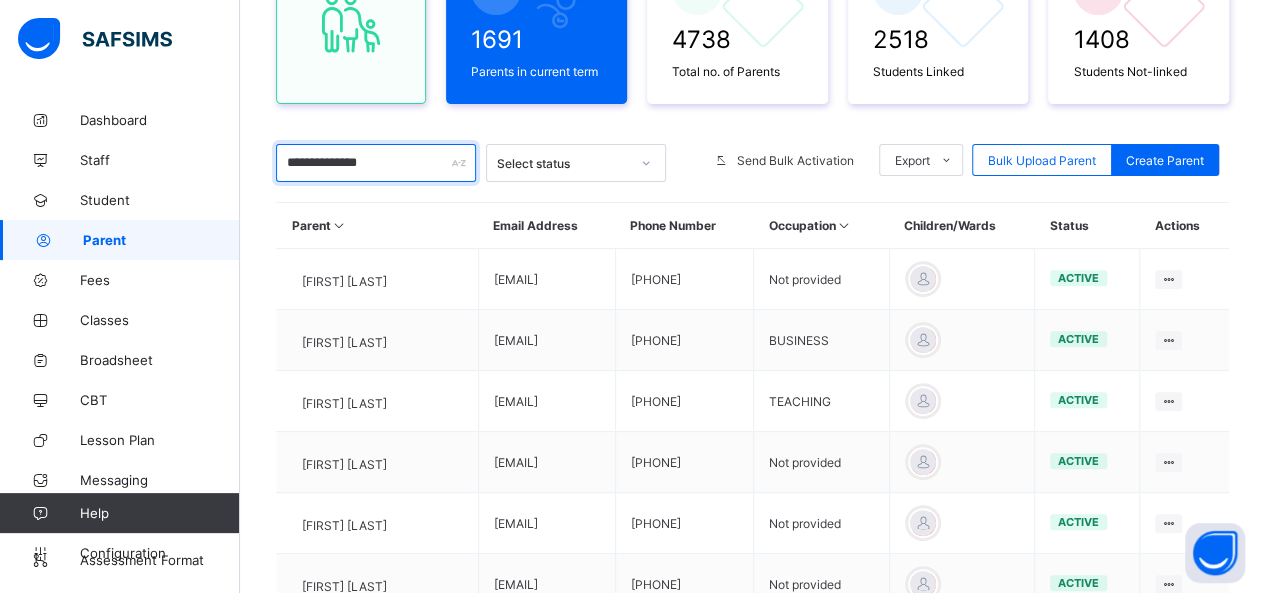 scroll, scrollTop: 248, scrollLeft: 0, axis: vertical 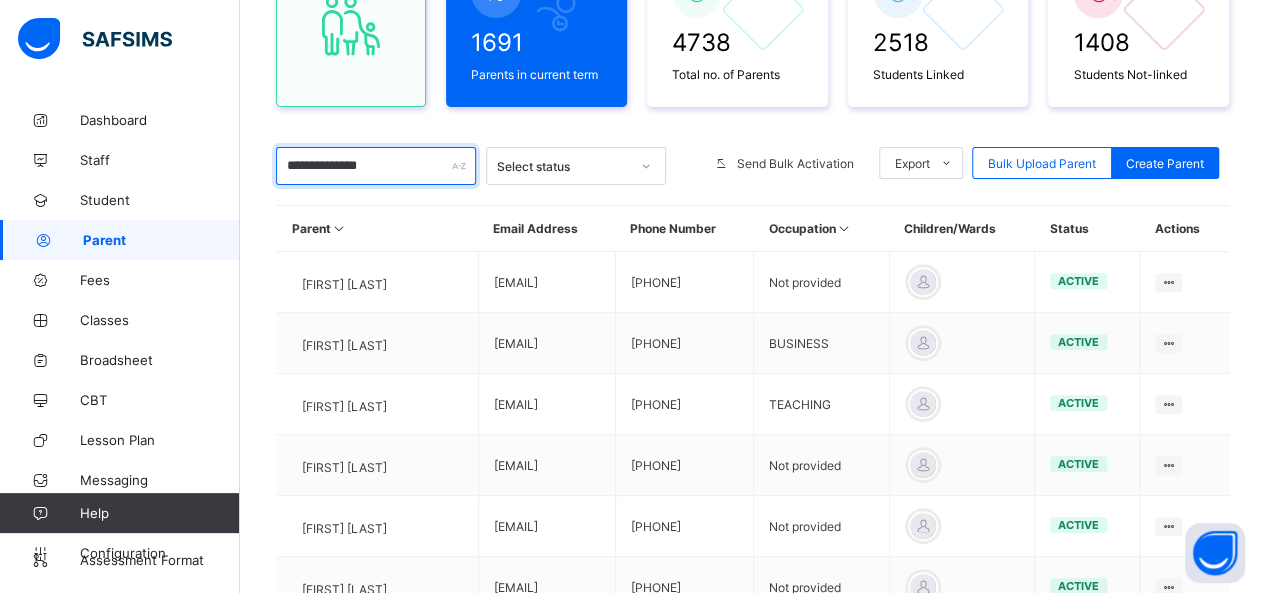 drag, startPoint x: 391, startPoint y: 163, endPoint x: 272, endPoint y: 174, distance: 119.507324 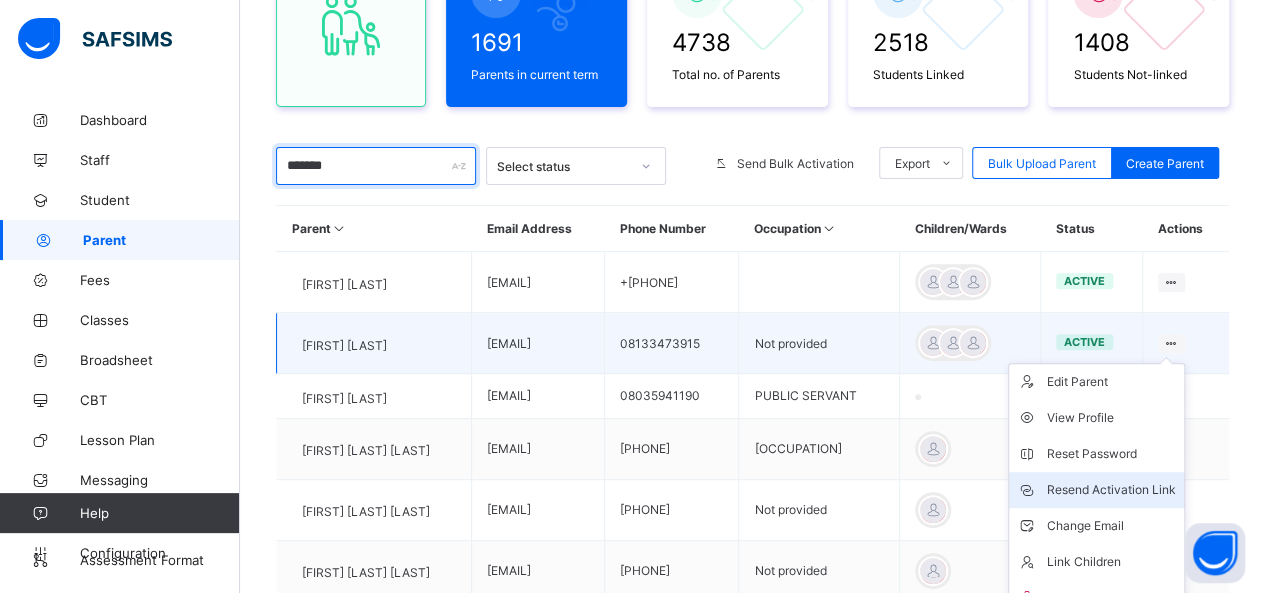 type on "*******" 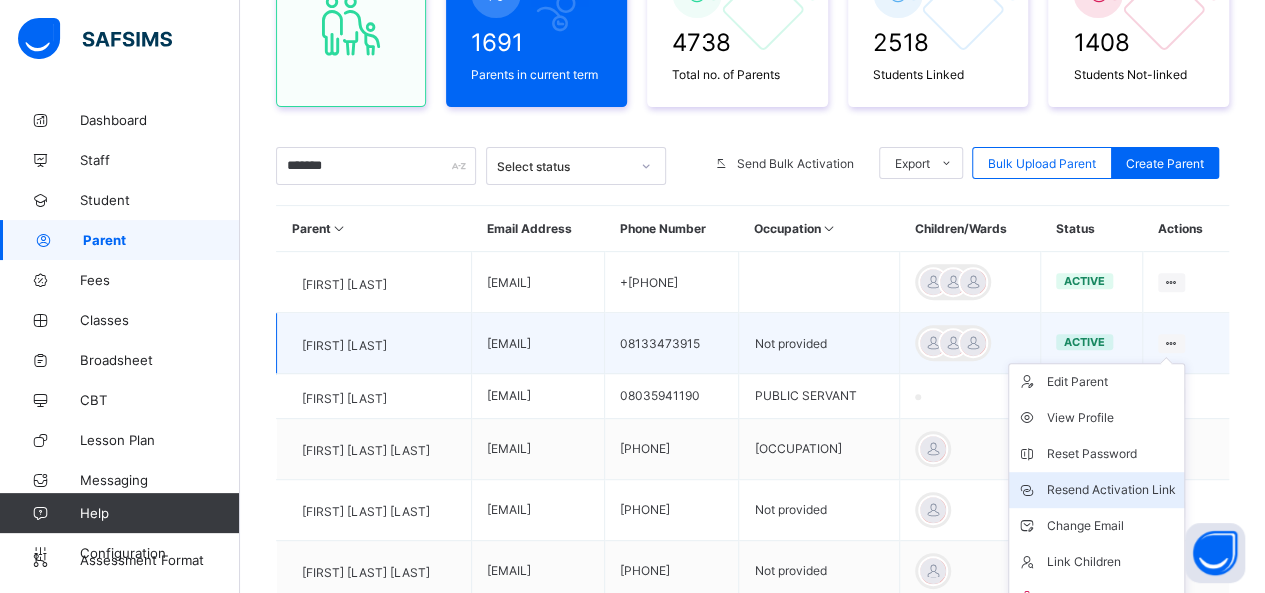 click on "Resend Activation Link" at bounding box center [1111, 490] 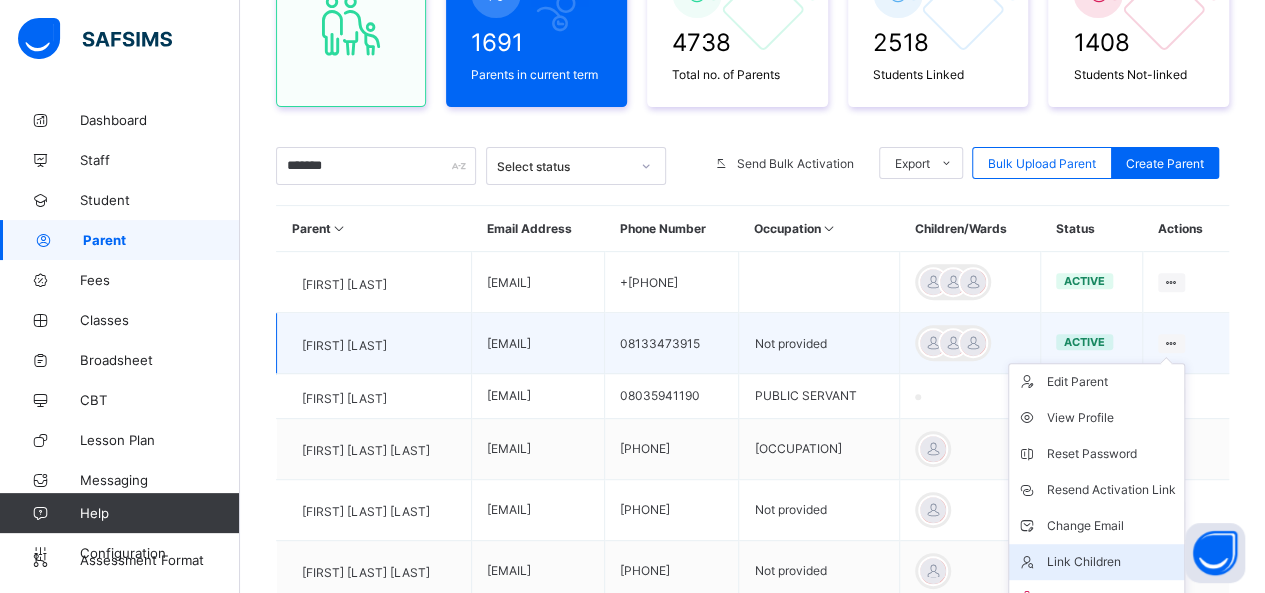 click on "Link Children" at bounding box center (1111, 562) 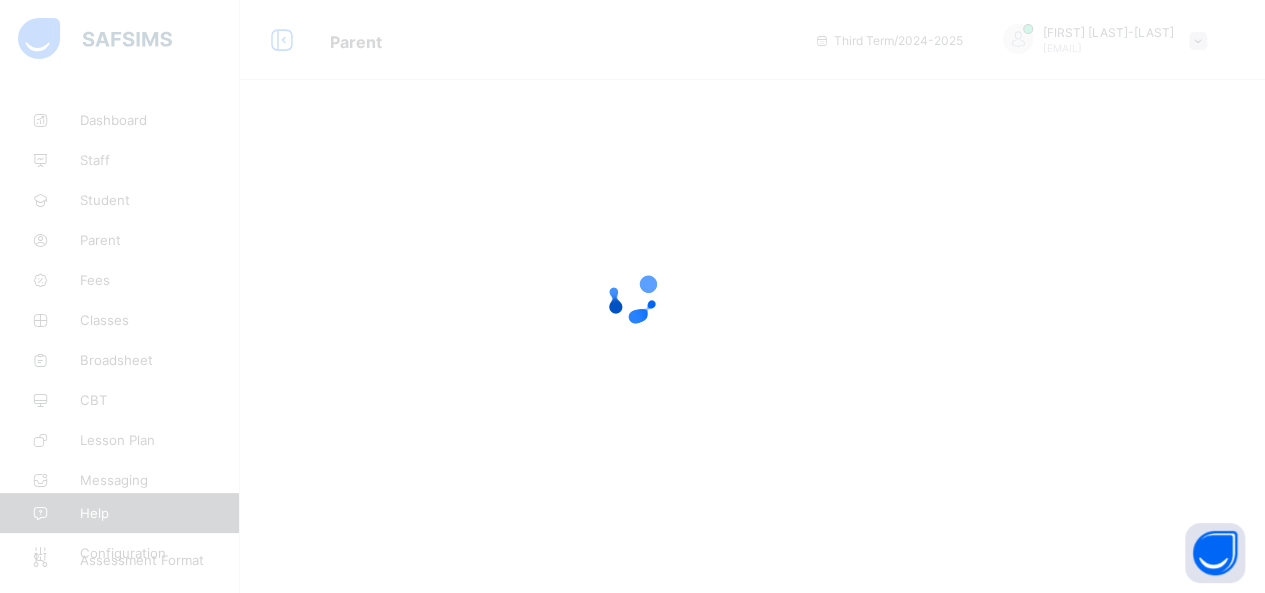 scroll, scrollTop: 0, scrollLeft: 0, axis: both 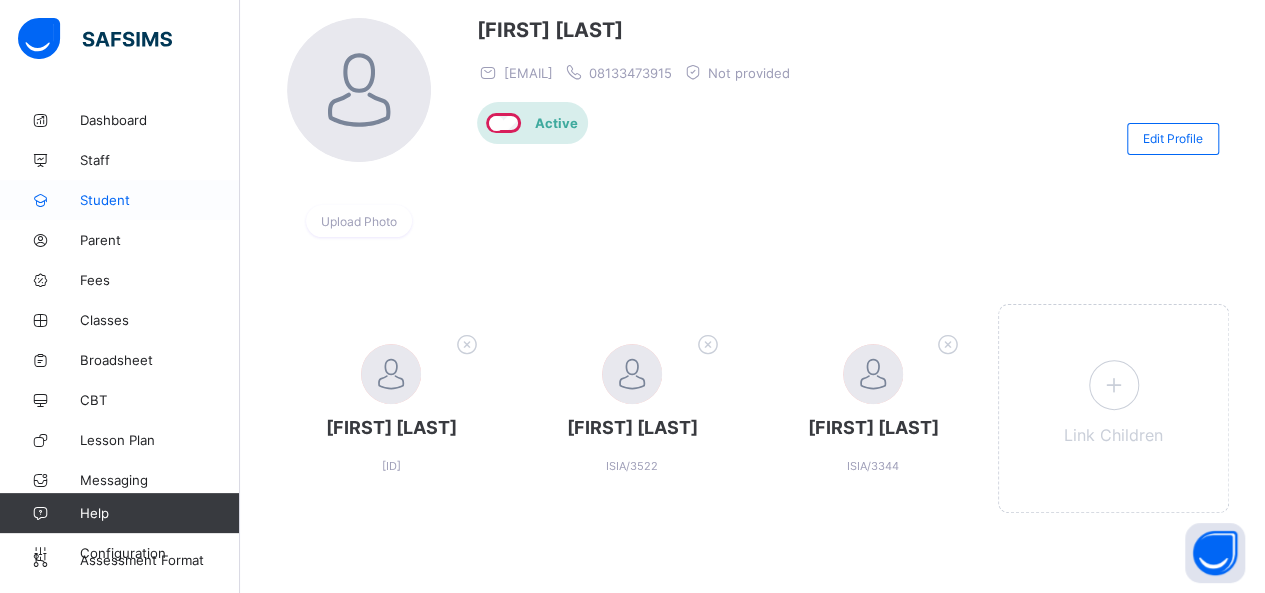 click on "Student" at bounding box center [160, 200] 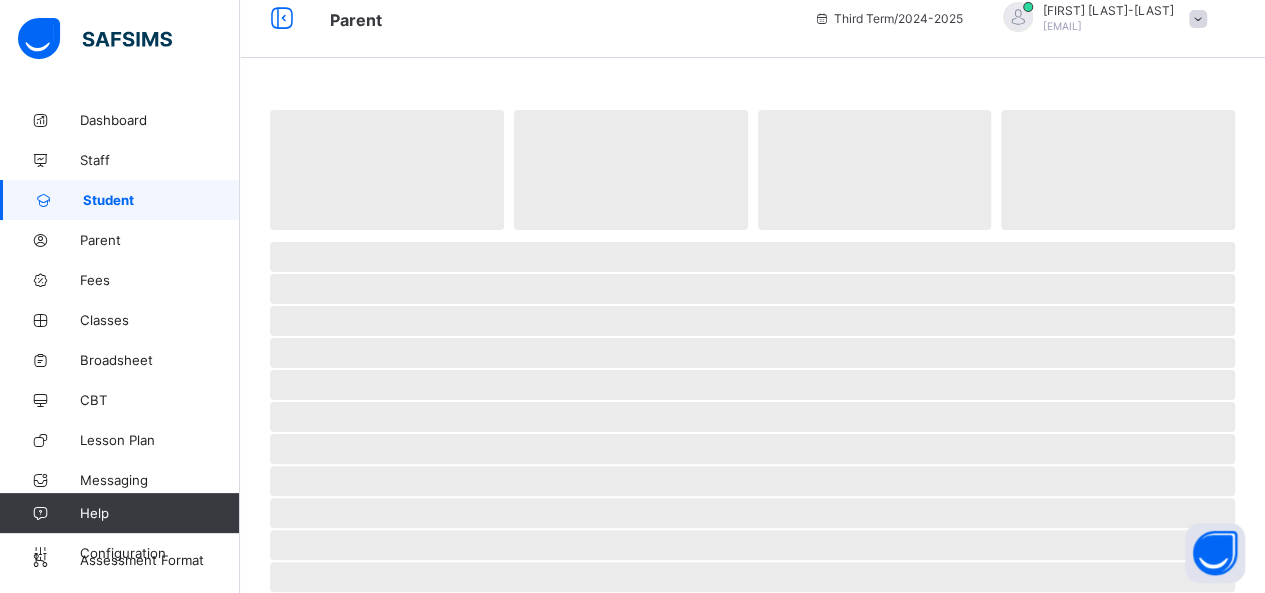 scroll, scrollTop: 0, scrollLeft: 0, axis: both 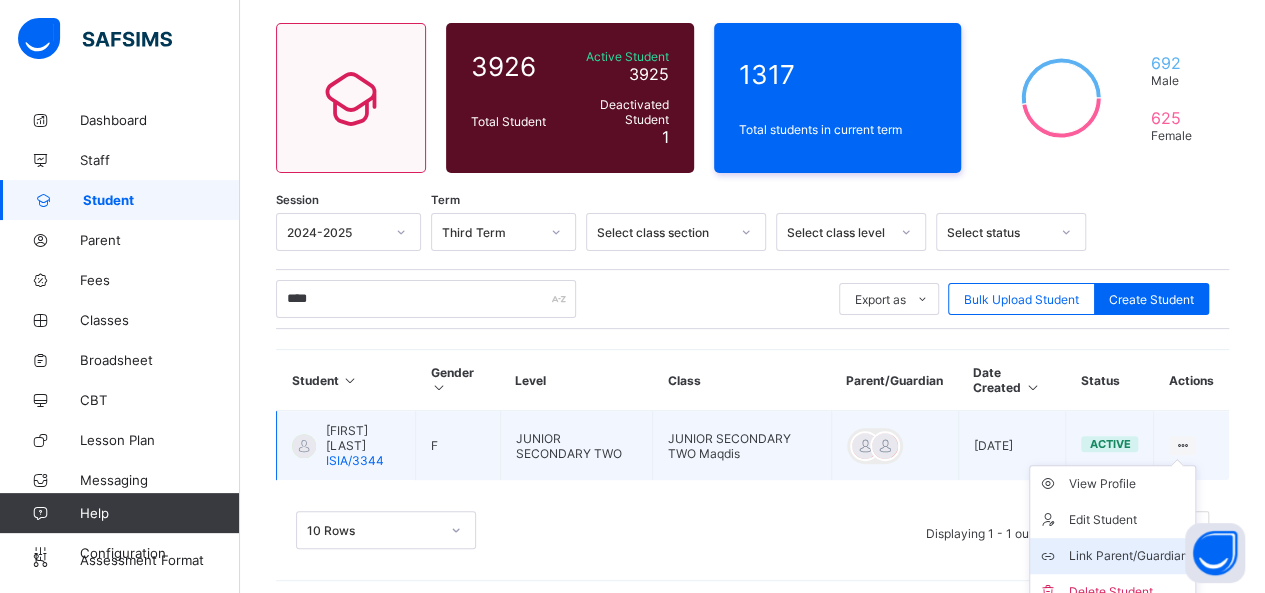 type on "****" 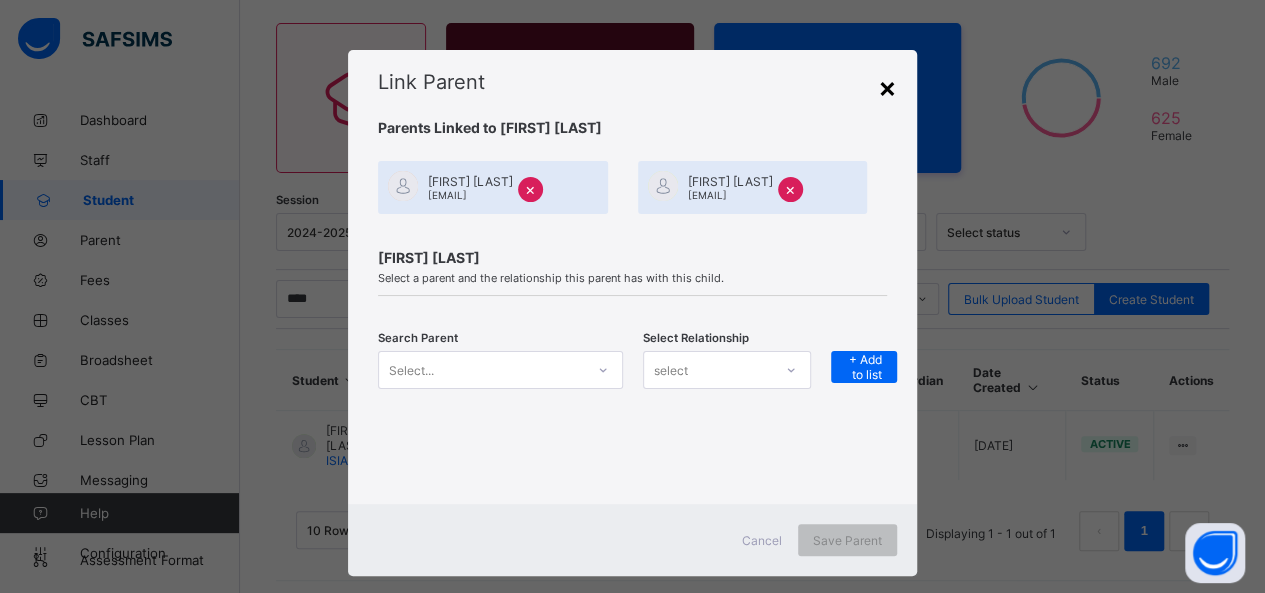 click on "×" at bounding box center [887, 87] 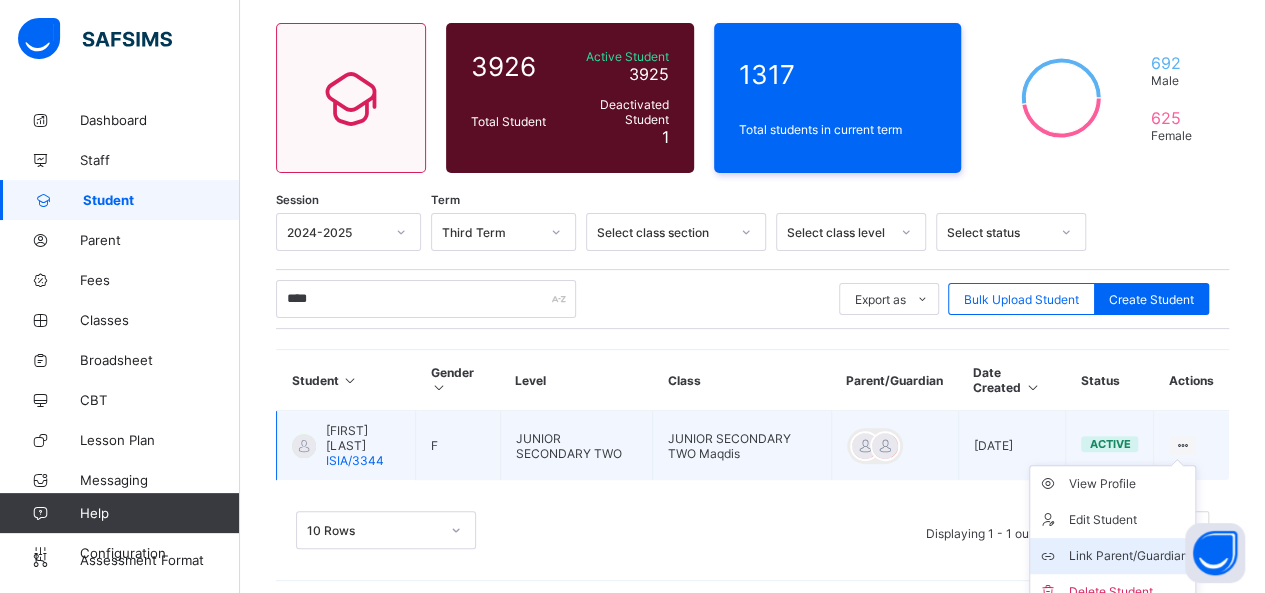 click on "Link Parent/Guardian" at bounding box center [1127, 556] 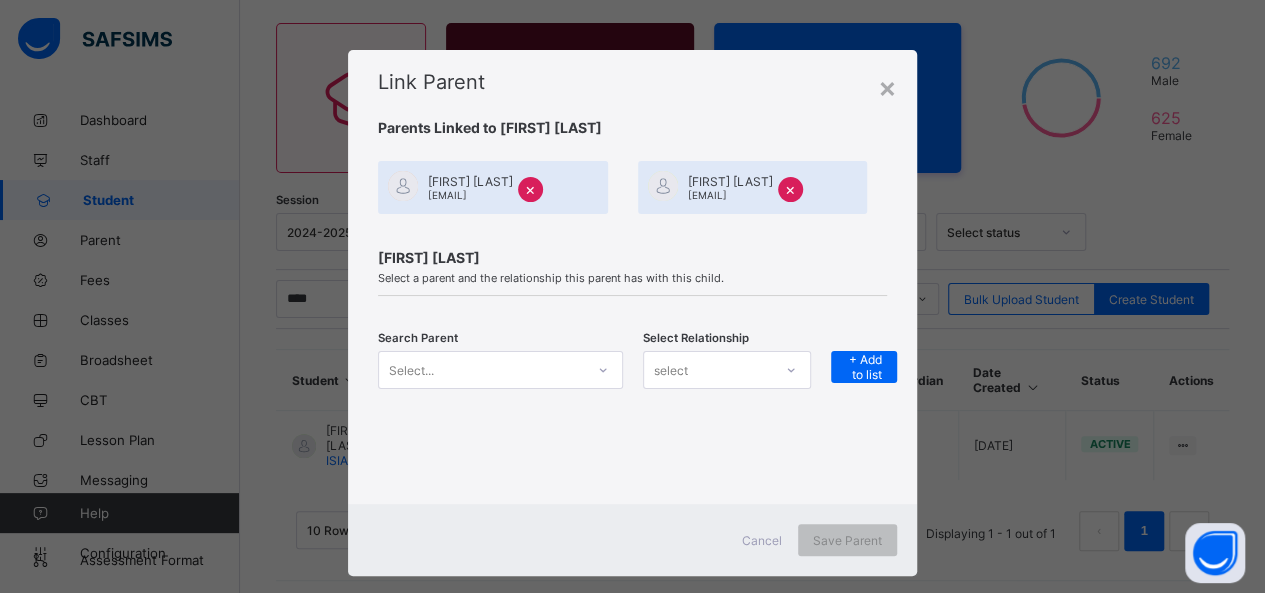 click on "×" at bounding box center [530, 189] 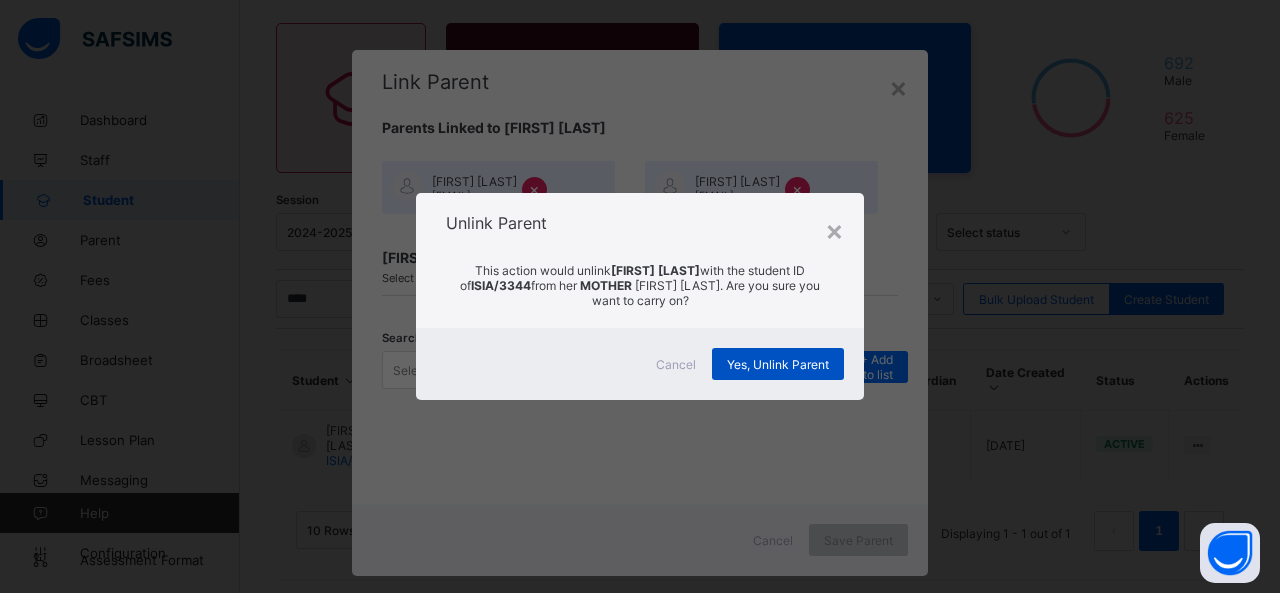 click on "Yes, Unlink Parent" at bounding box center [778, 364] 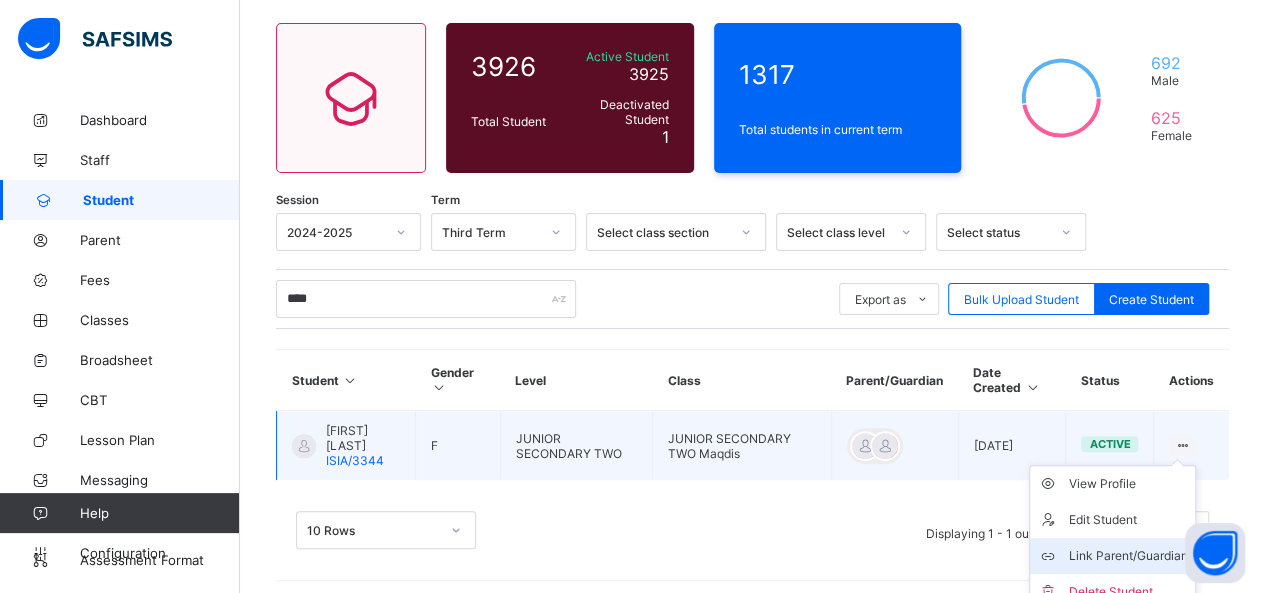 click on "Link Parent/Guardian" at bounding box center [1127, 556] 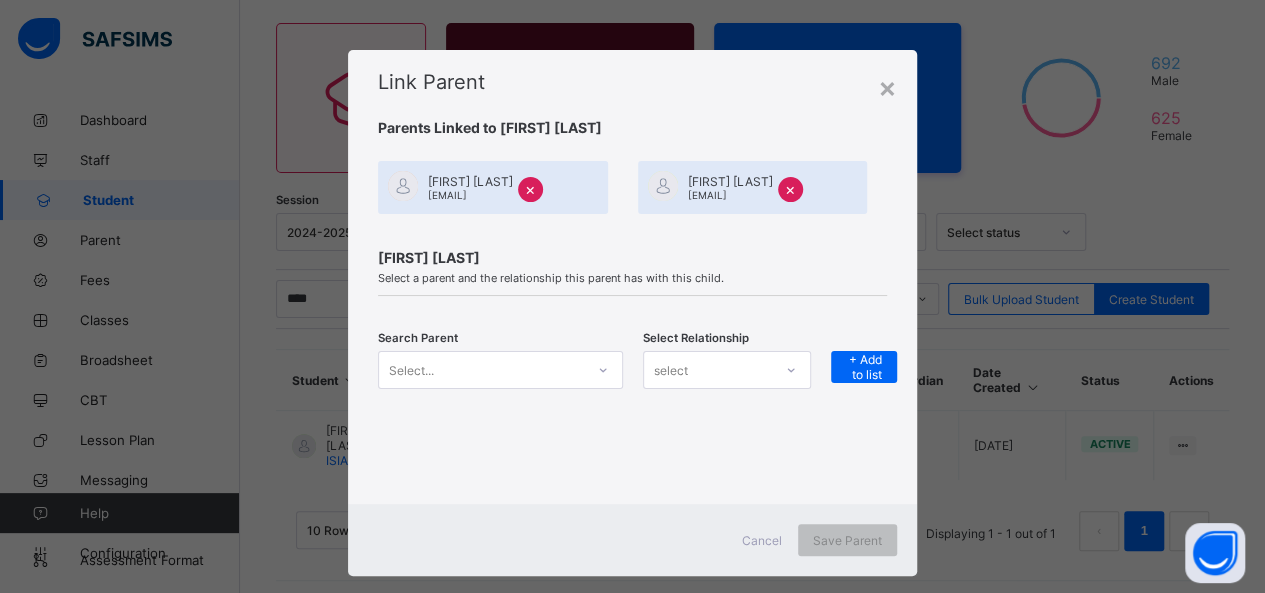 click on "×" at bounding box center [790, 189] 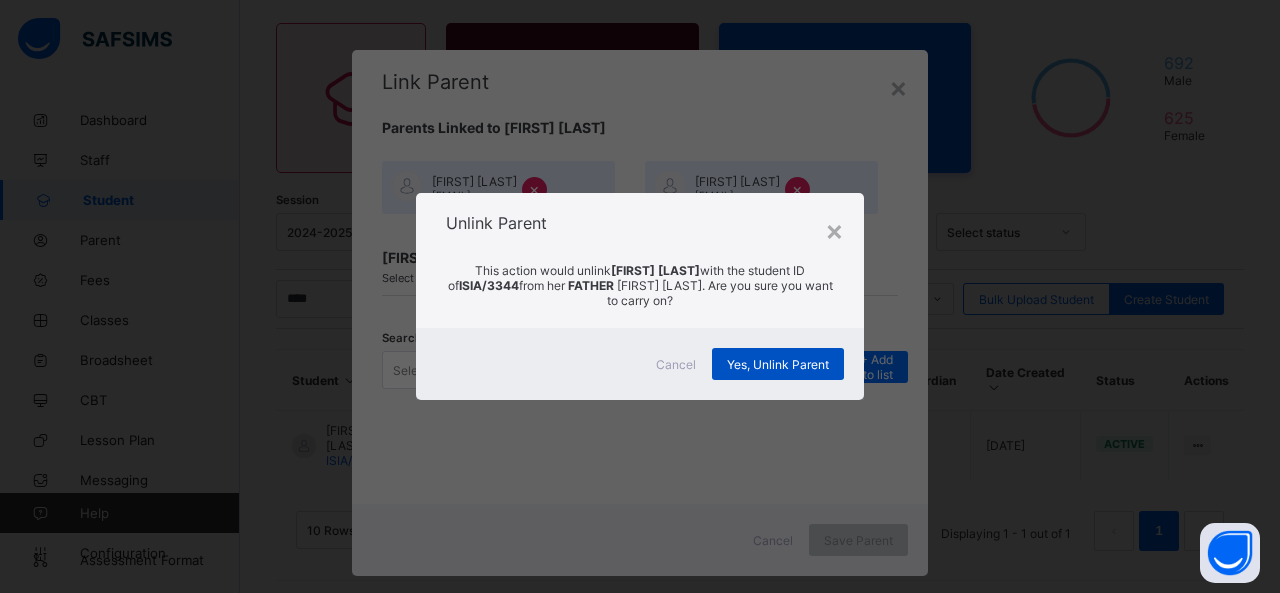 click on "Yes, Unlink Parent" at bounding box center [778, 364] 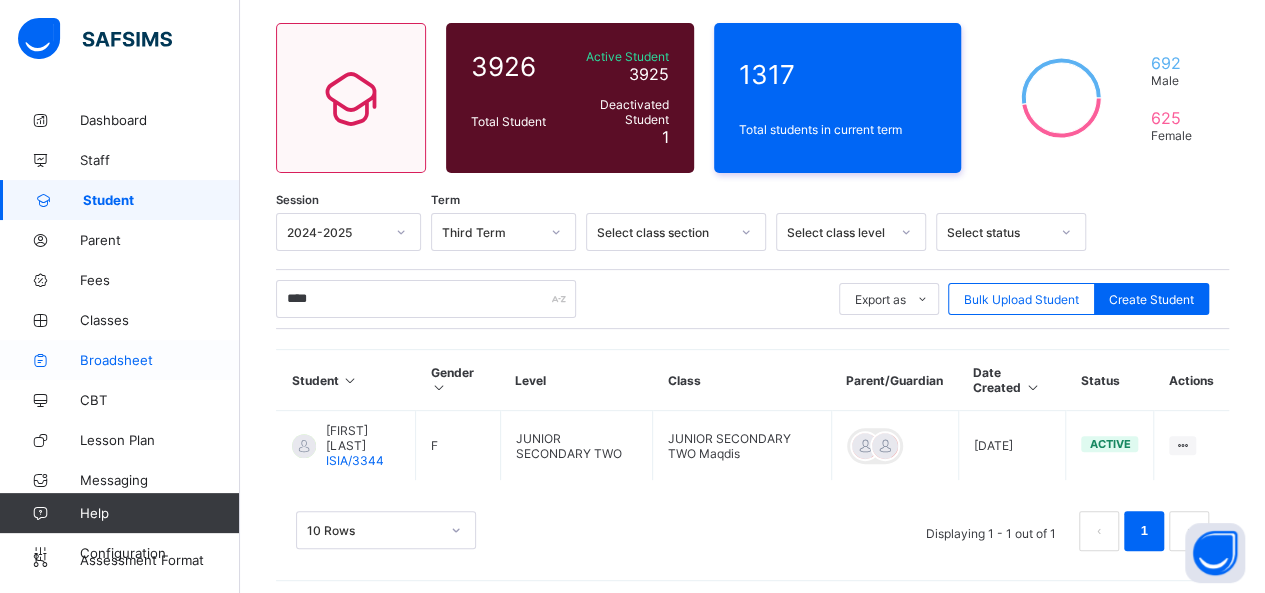 click on "Broadsheet" at bounding box center [160, 360] 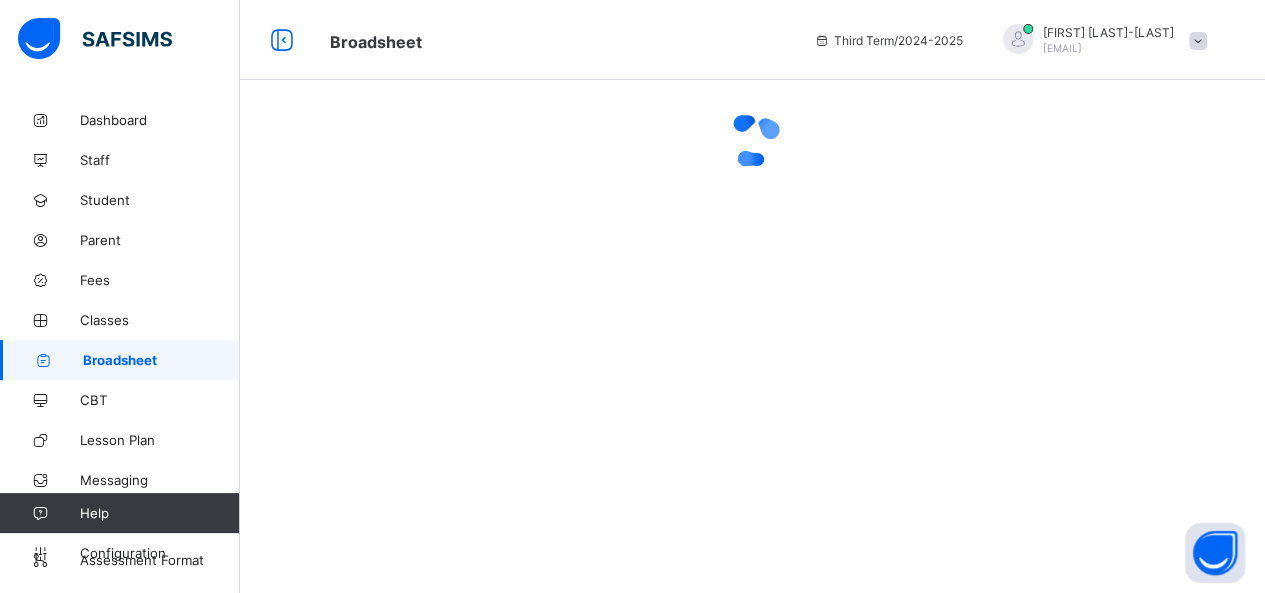 scroll, scrollTop: 0, scrollLeft: 0, axis: both 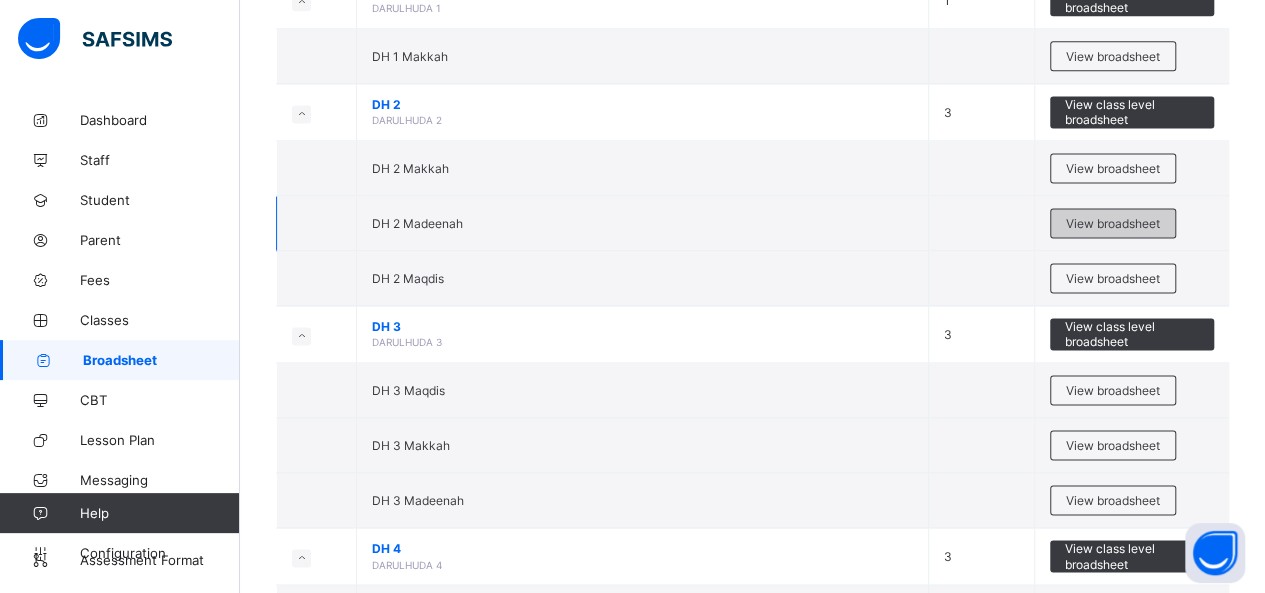 click on "View broadsheet" at bounding box center (1113, 223) 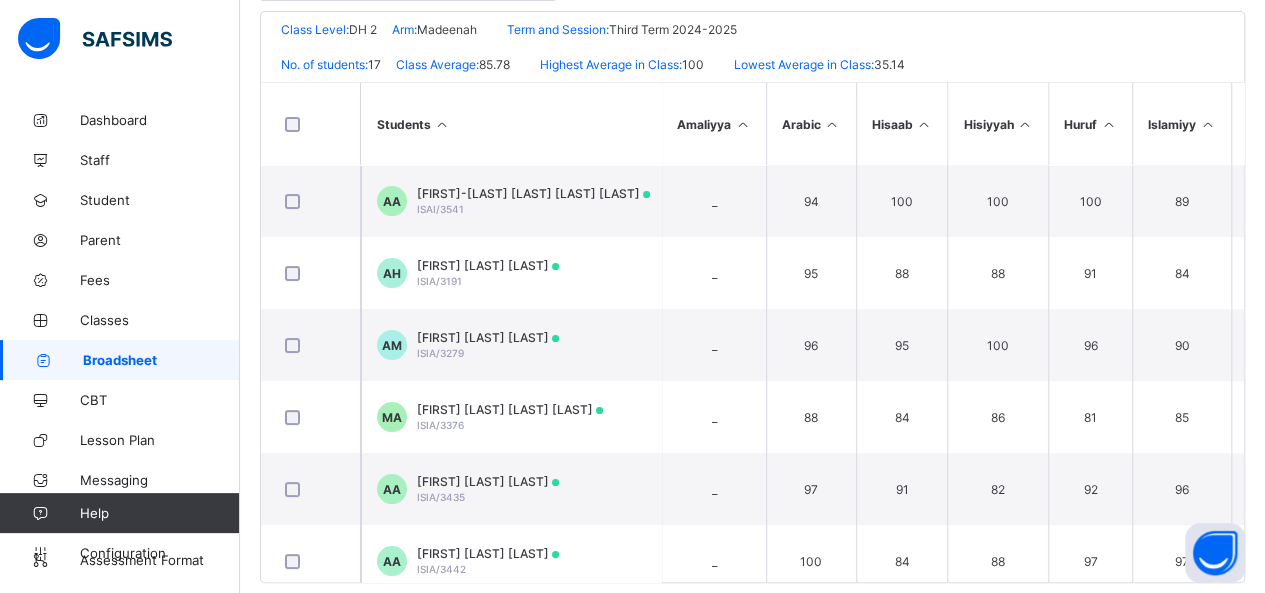 scroll, scrollTop: 482, scrollLeft: 0, axis: vertical 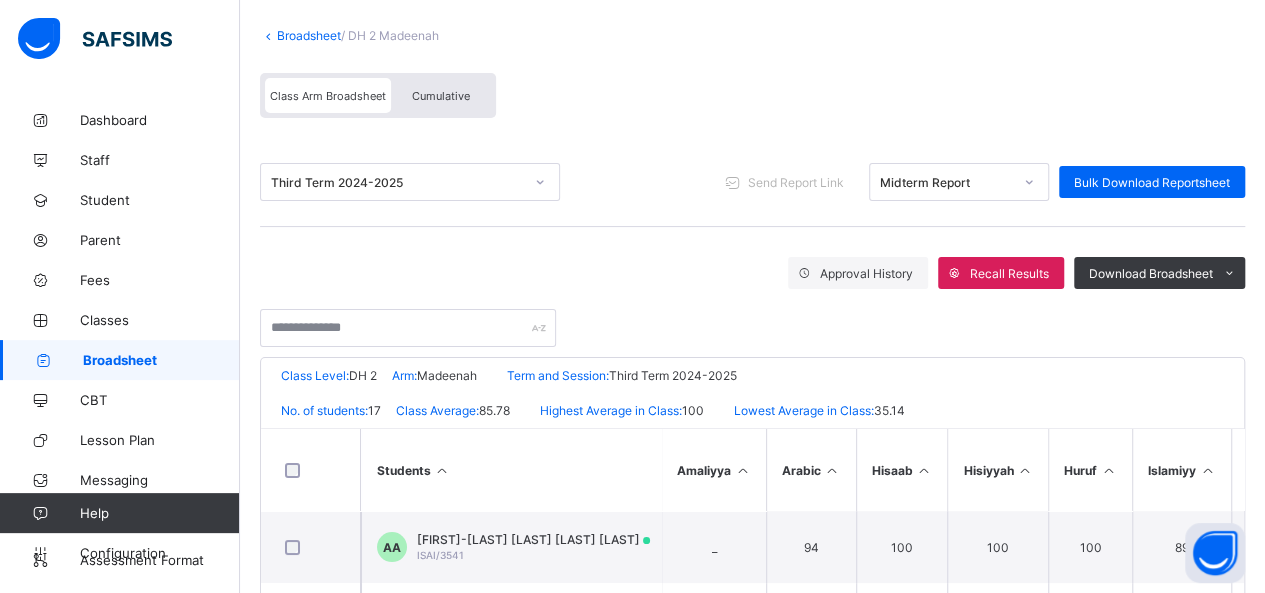 click on "Cumulative" at bounding box center (441, 96) 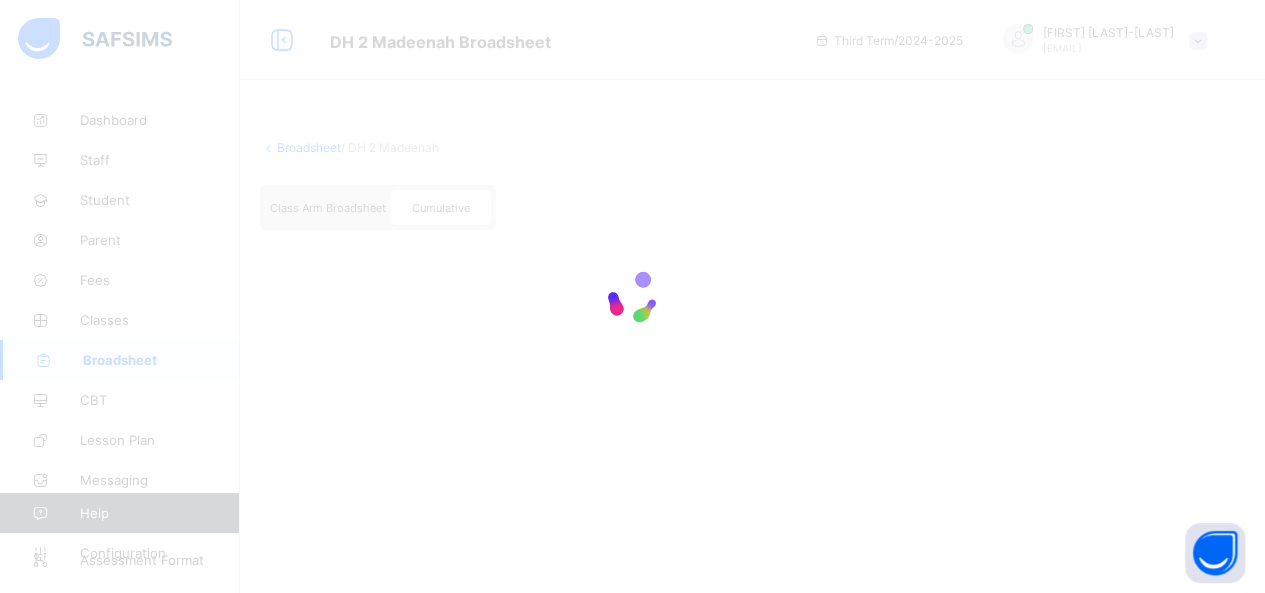 scroll, scrollTop: 0, scrollLeft: 0, axis: both 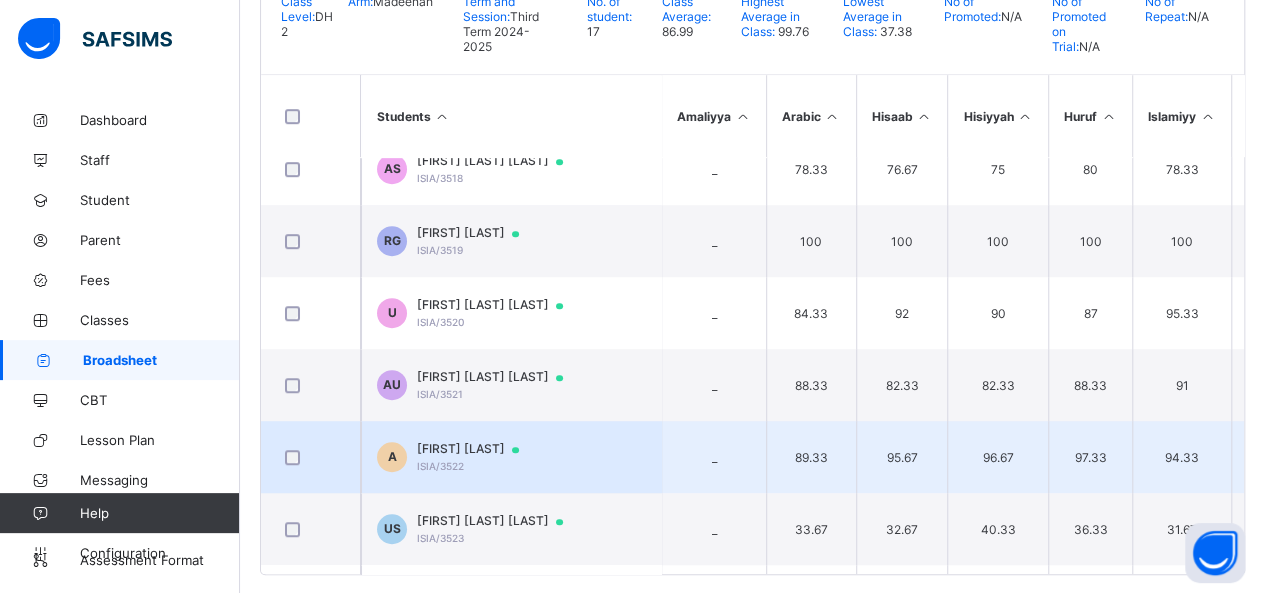 click on "AISHA  SHAMSUDEEN" at bounding box center [477, 449] 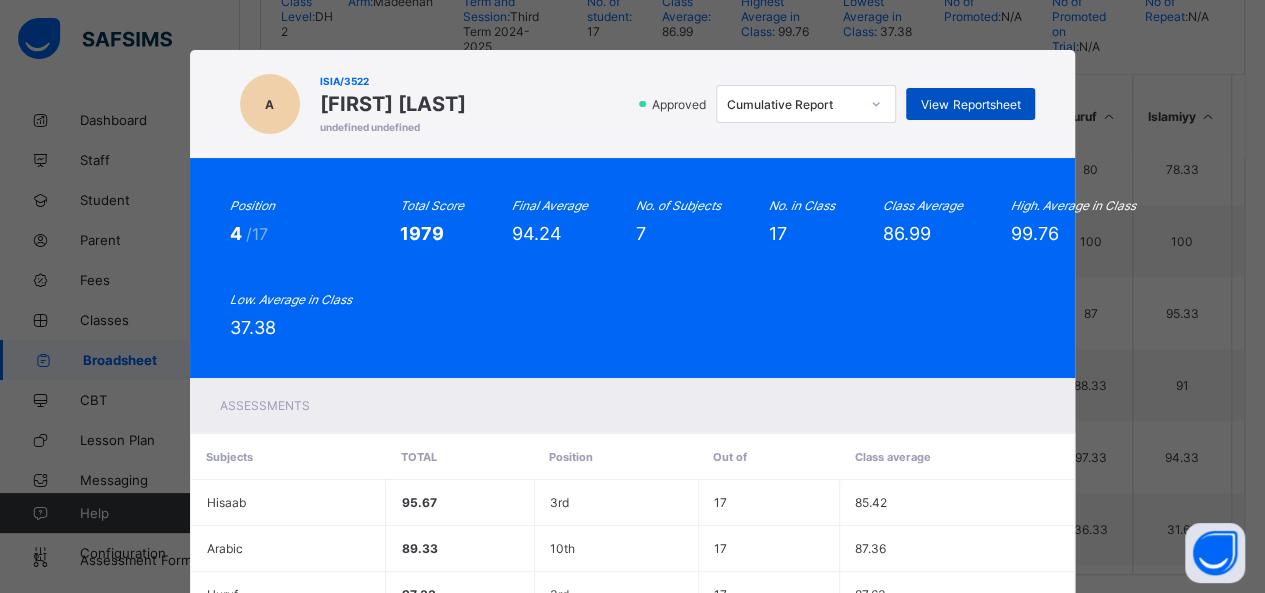 click on "View Reportsheet" at bounding box center (970, 104) 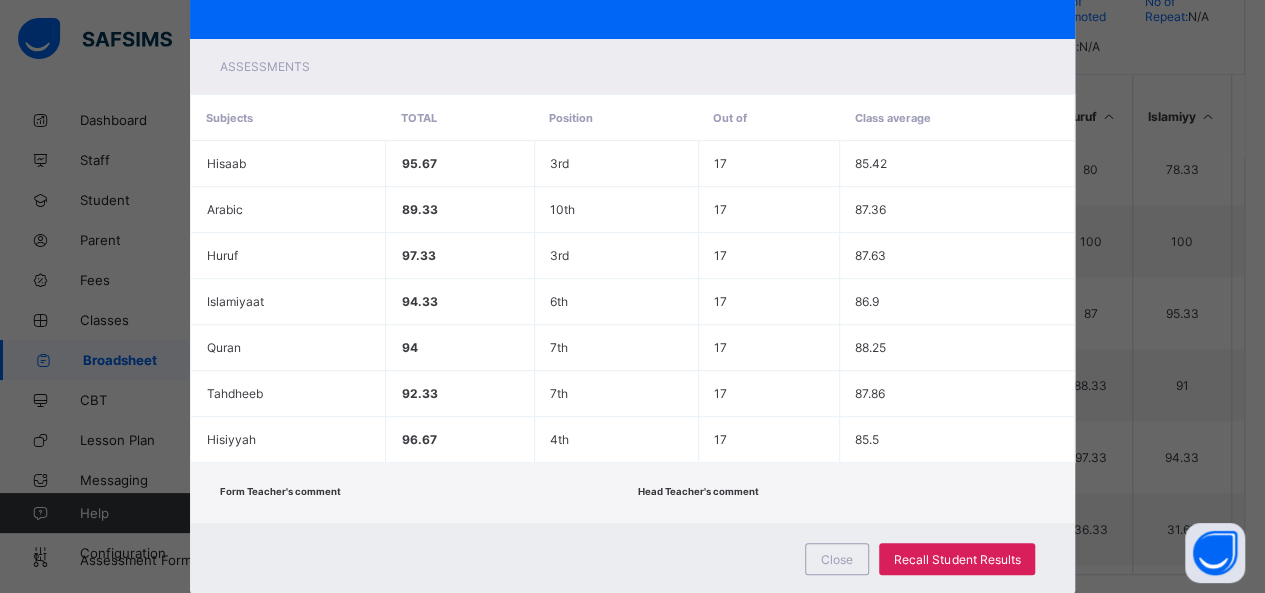 scroll, scrollTop: 379, scrollLeft: 0, axis: vertical 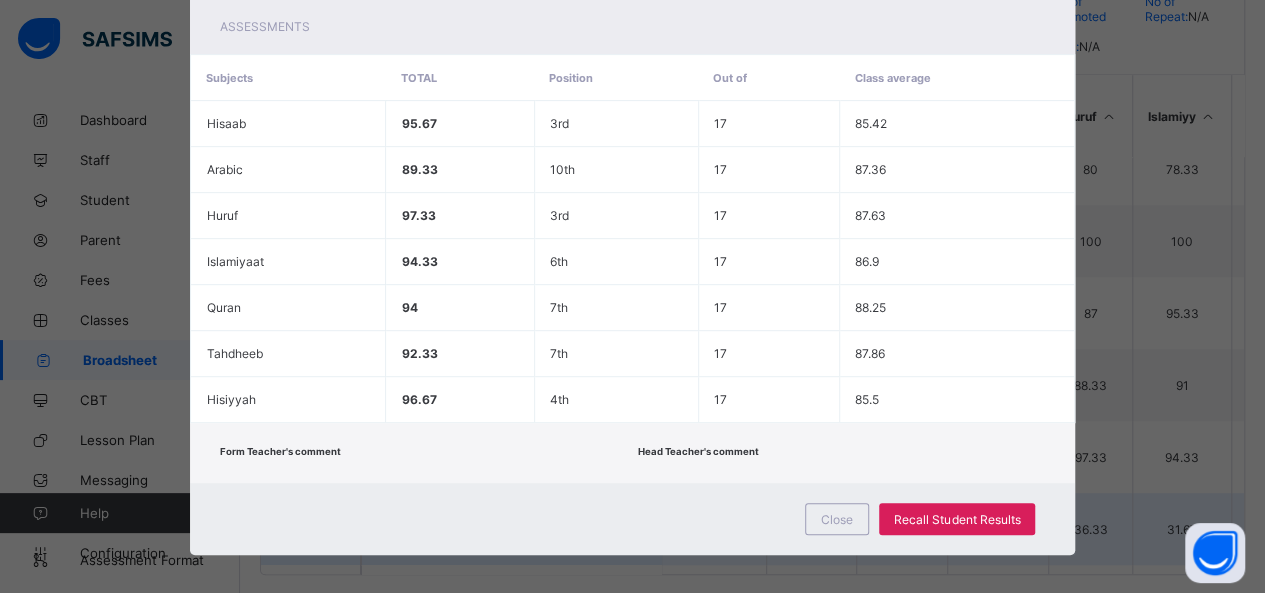 click on "Close" at bounding box center [837, 519] 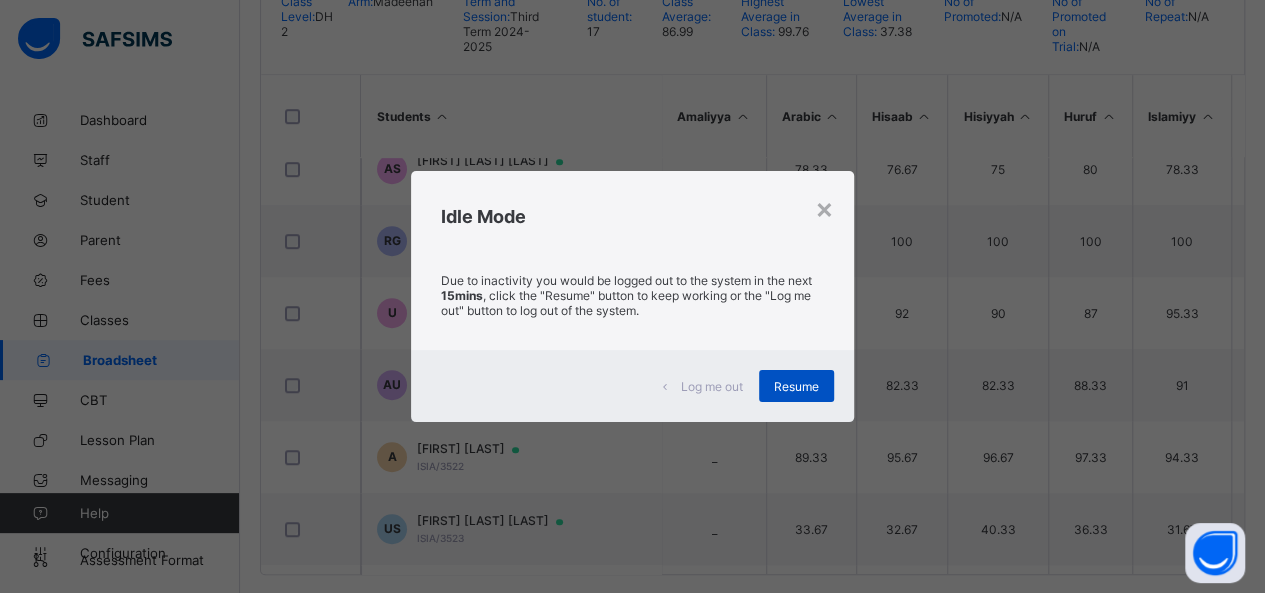 click on "Resume" at bounding box center [796, 386] 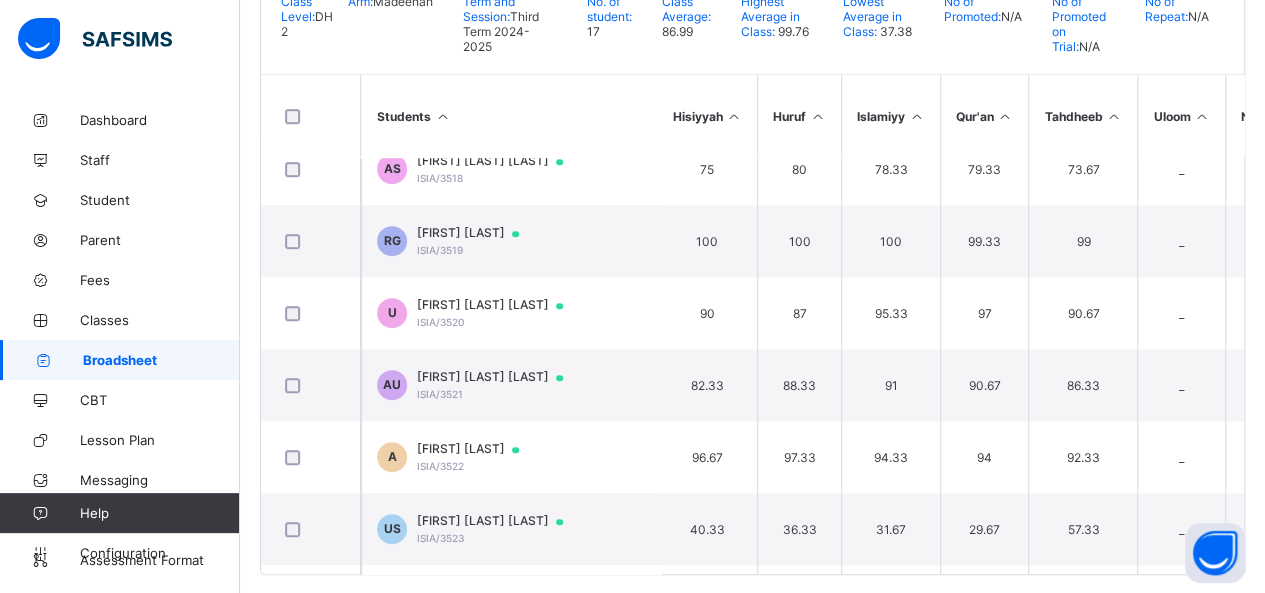 scroll, scrollTop: 528, scrollLeft: 302, axis: both 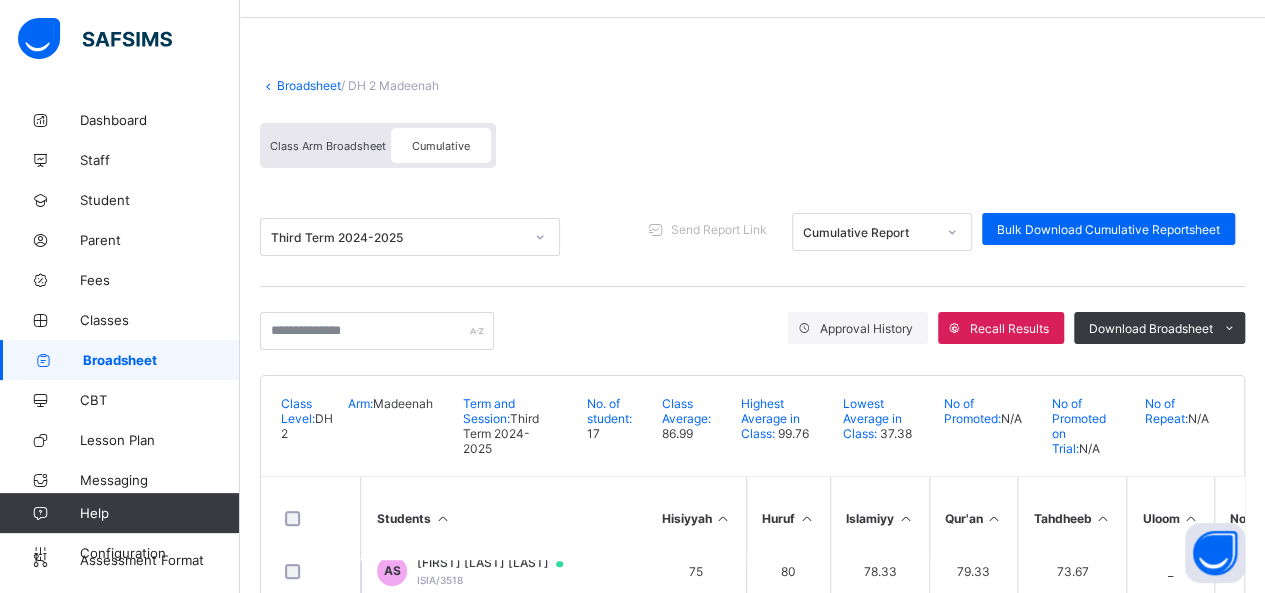 click on "Broadsheet" at bounding box center [309, 85] 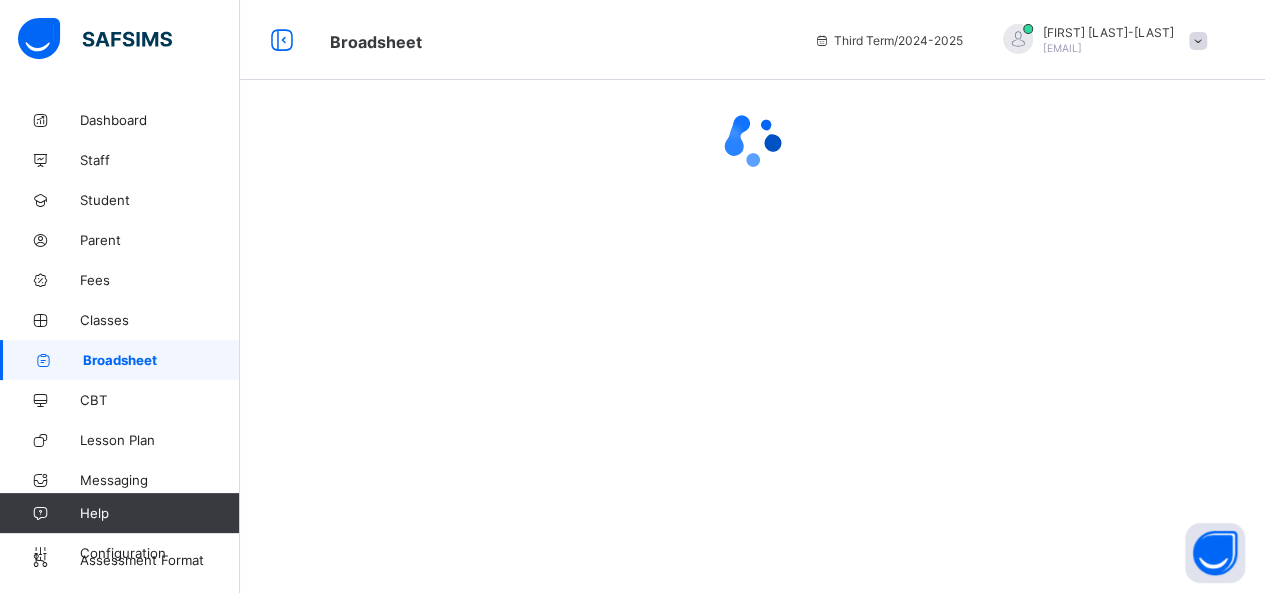 scroll, scrollTop: 0, scrollLeft: 0, axis: both 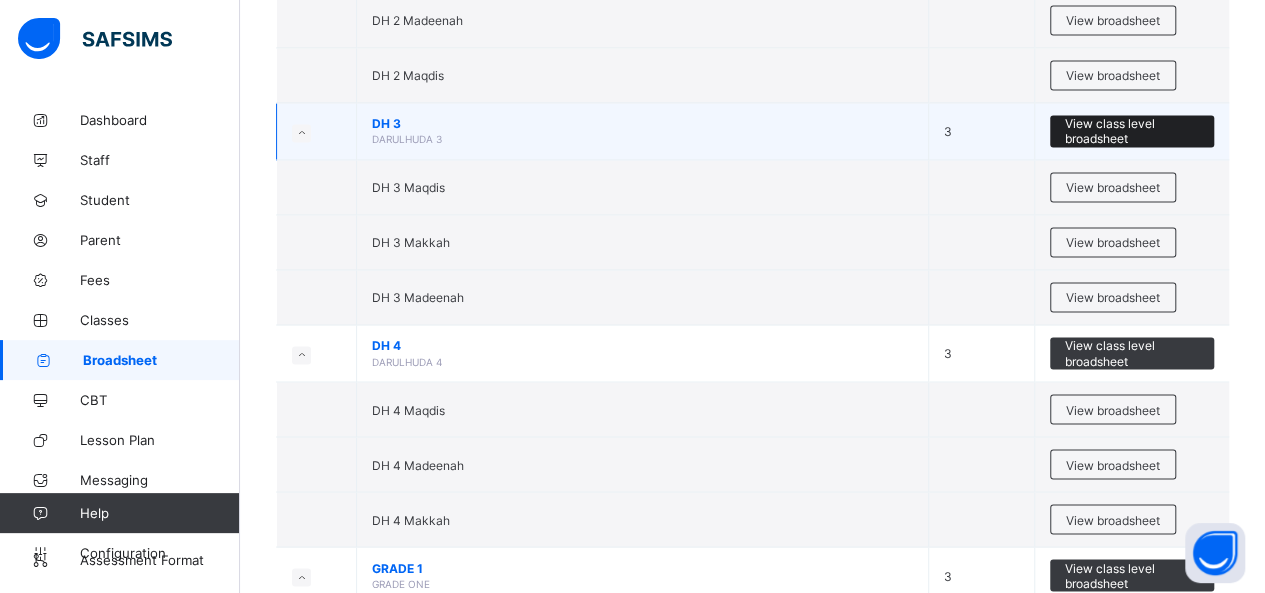 click on "View class level broadsheet" at bounding box center (1132, 131) 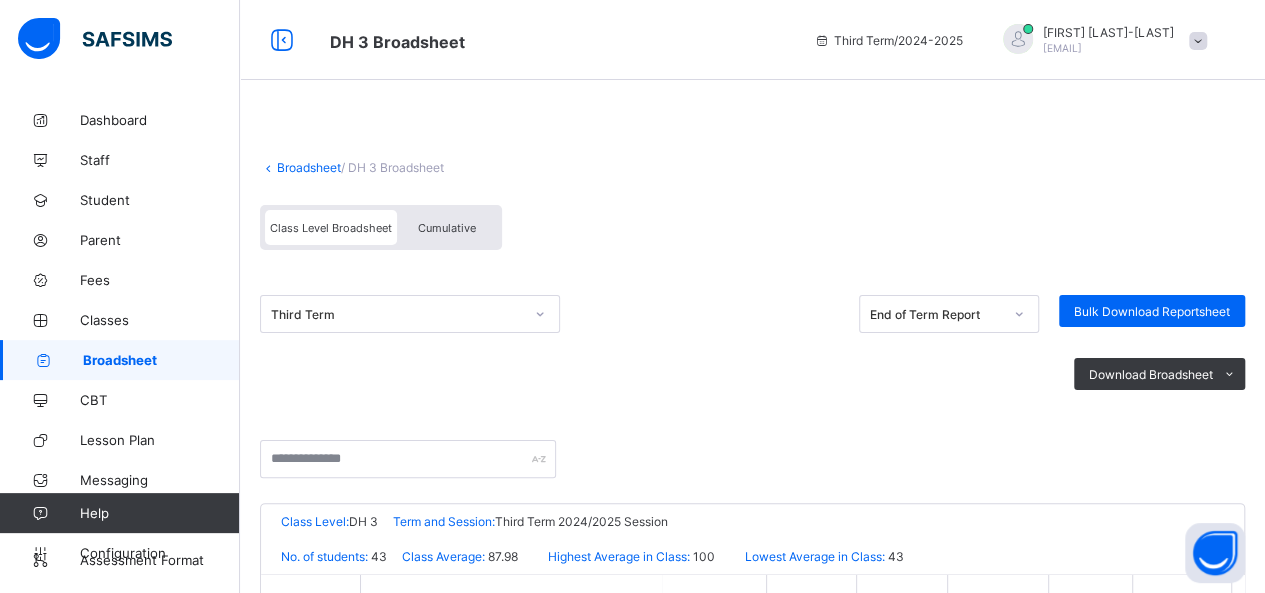 click on "Cumulative" at bounding box center (447, 228) 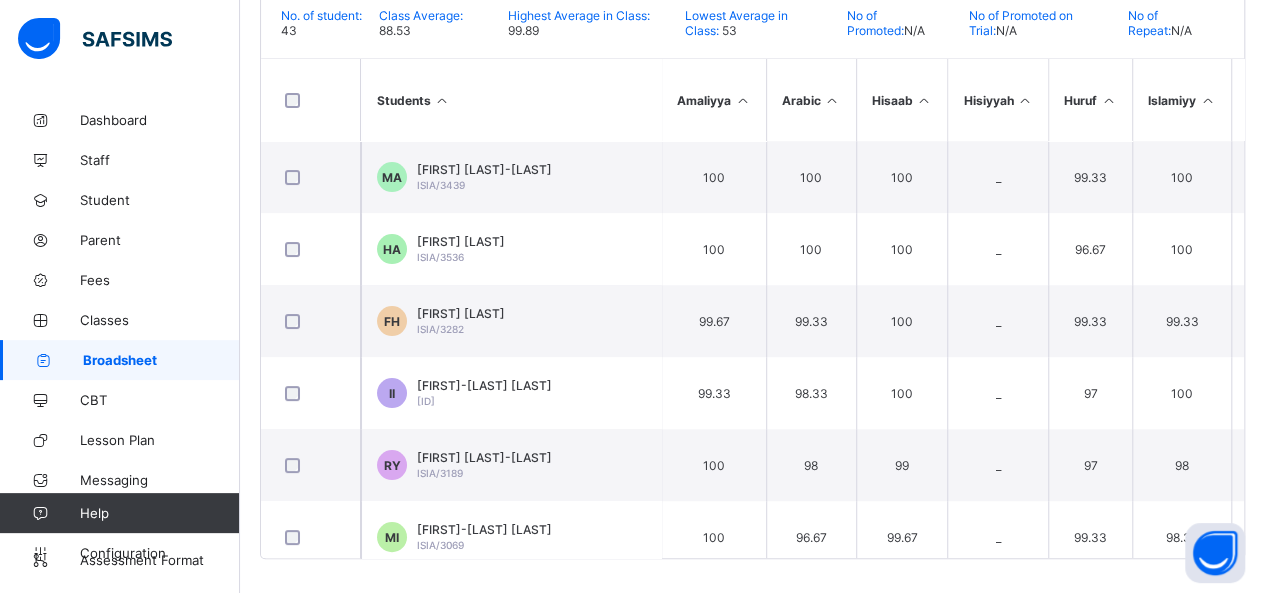scroll, scrollTop: 482, scrollLeft: 0, axis: vertical 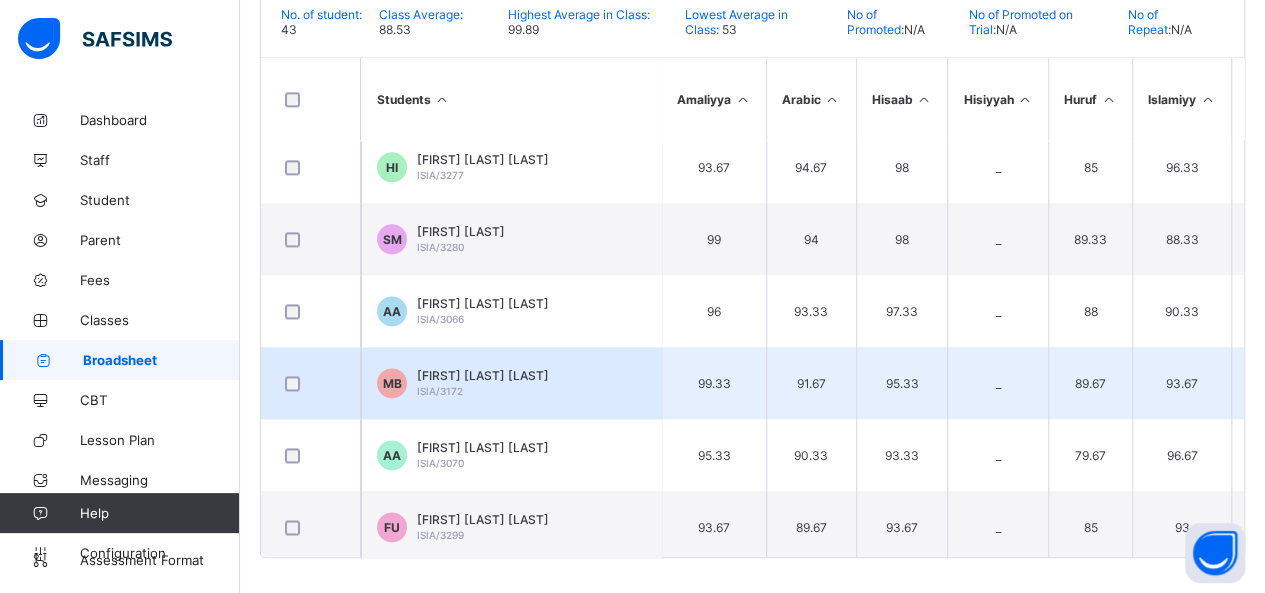 click on "MUIINAH ADEPEJU BINUYO" at bounding box center (483, 375) 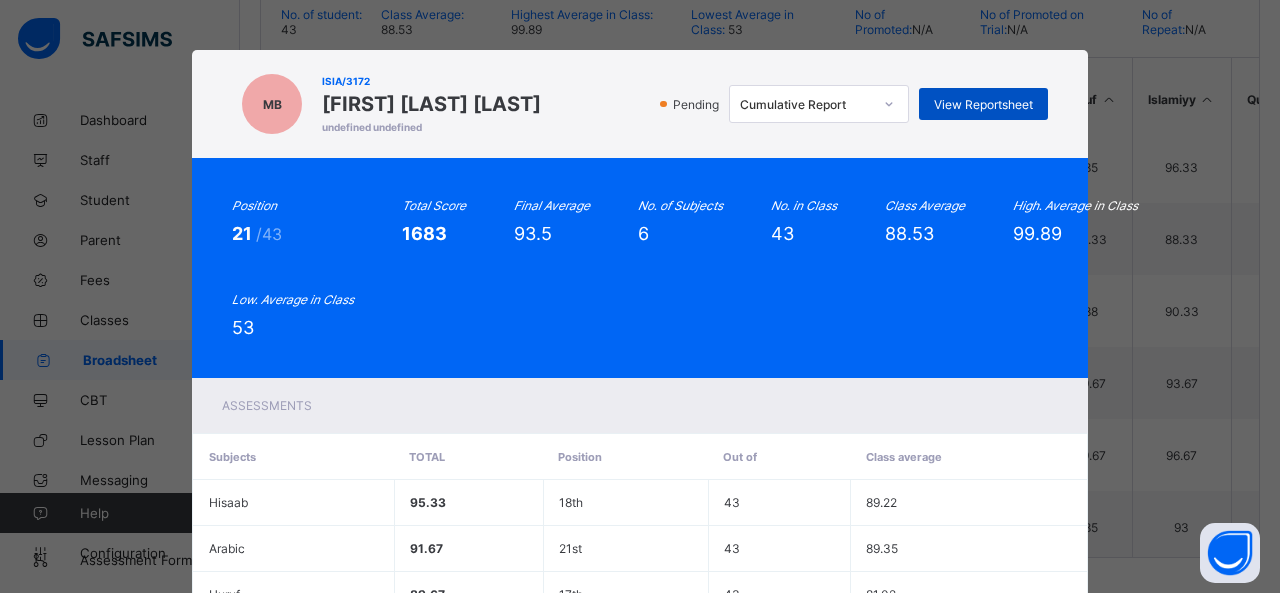 click on "View Reportsheet" at bounding box center [983, 104] 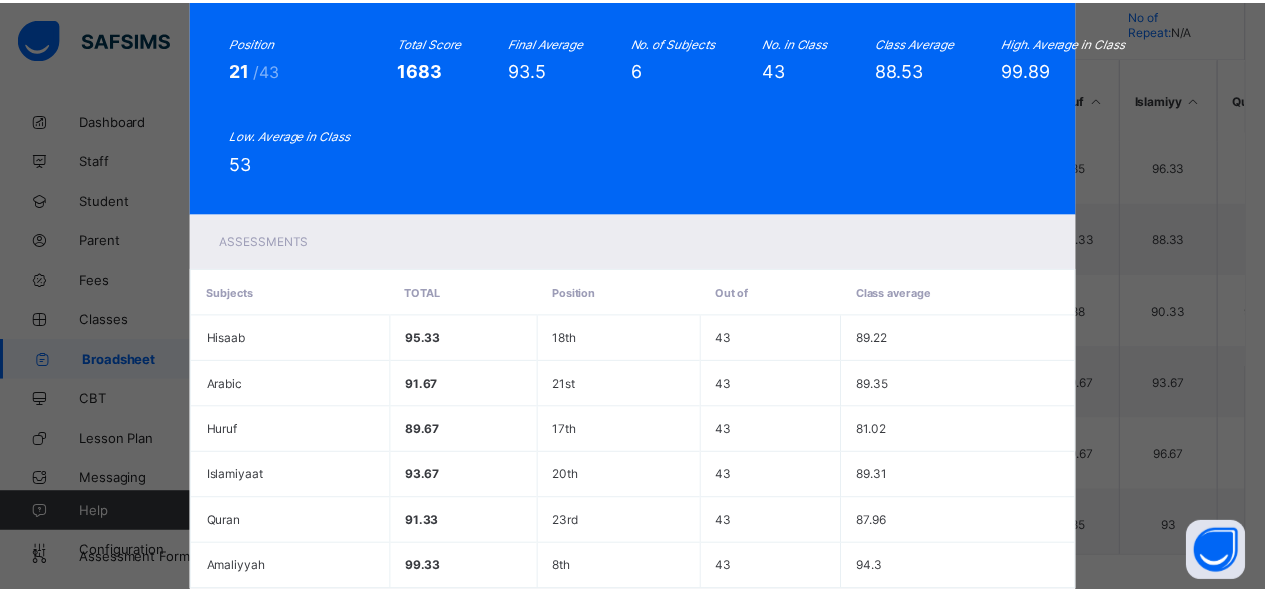 scroll, scrollTop: 334, scrollLeft: 0, axis: vertical 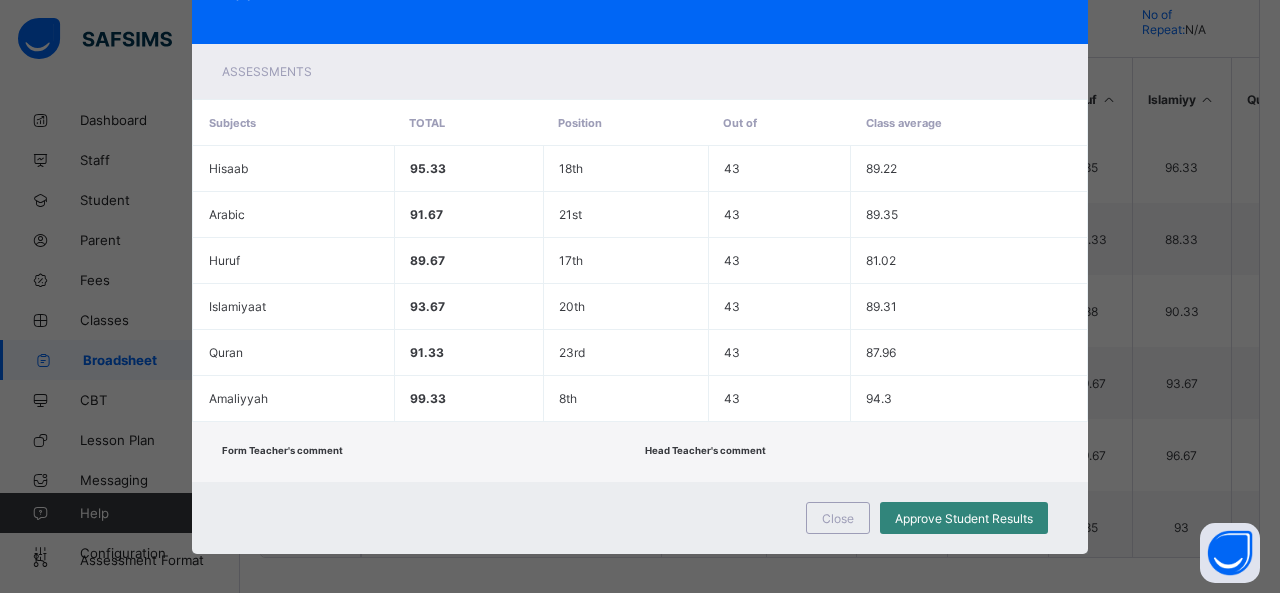 click on "Approve Student Results" at bounding box center (964, 518) 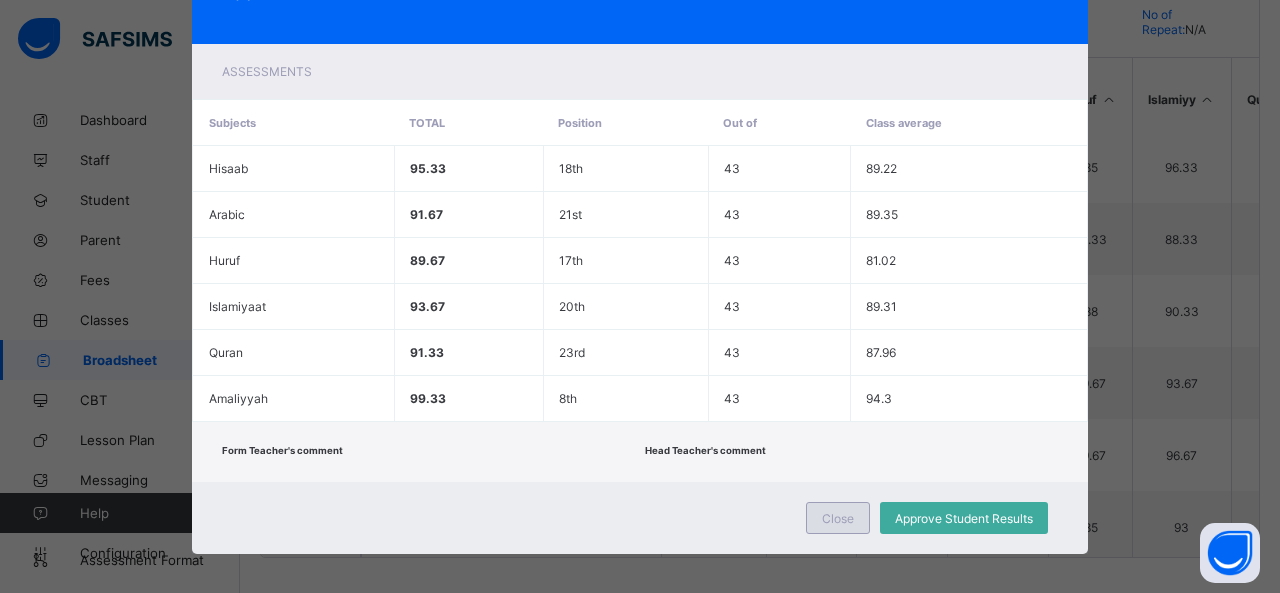 click on "Close" at bounding box center [838, 518] 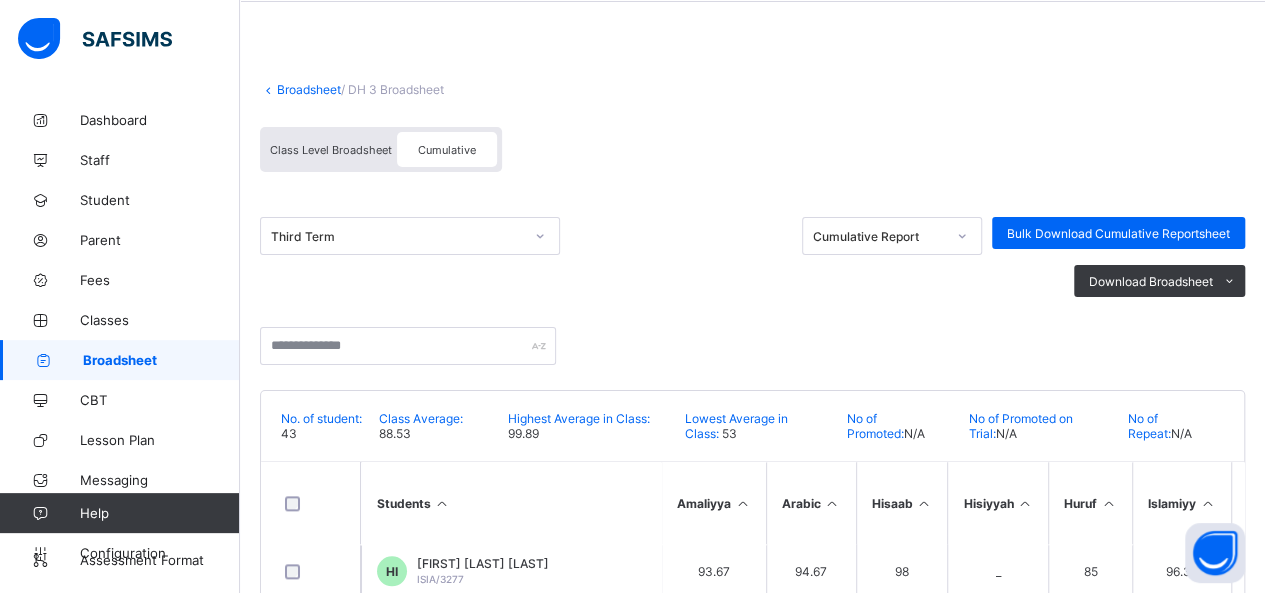 scroll, scrollTop: 64, scrollLeft: 0, axis: vertical 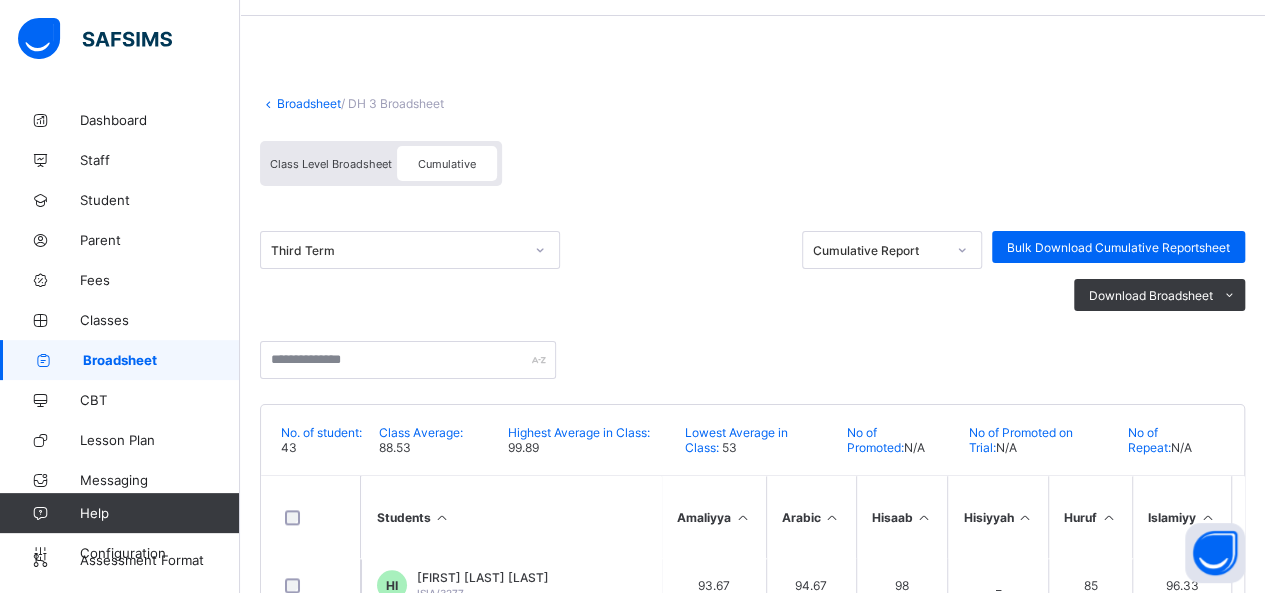 click on "Broadsheet" at bounding box center [309, 103] 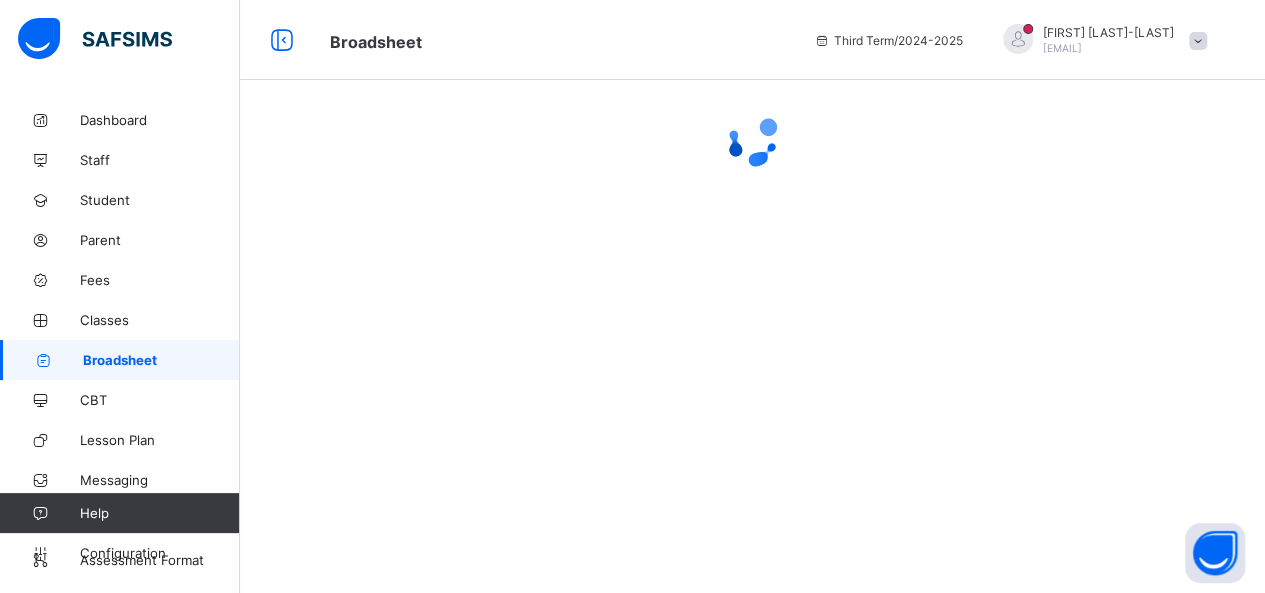 scroll, scrollTop: 0, scrollLeft: 0, axis: both 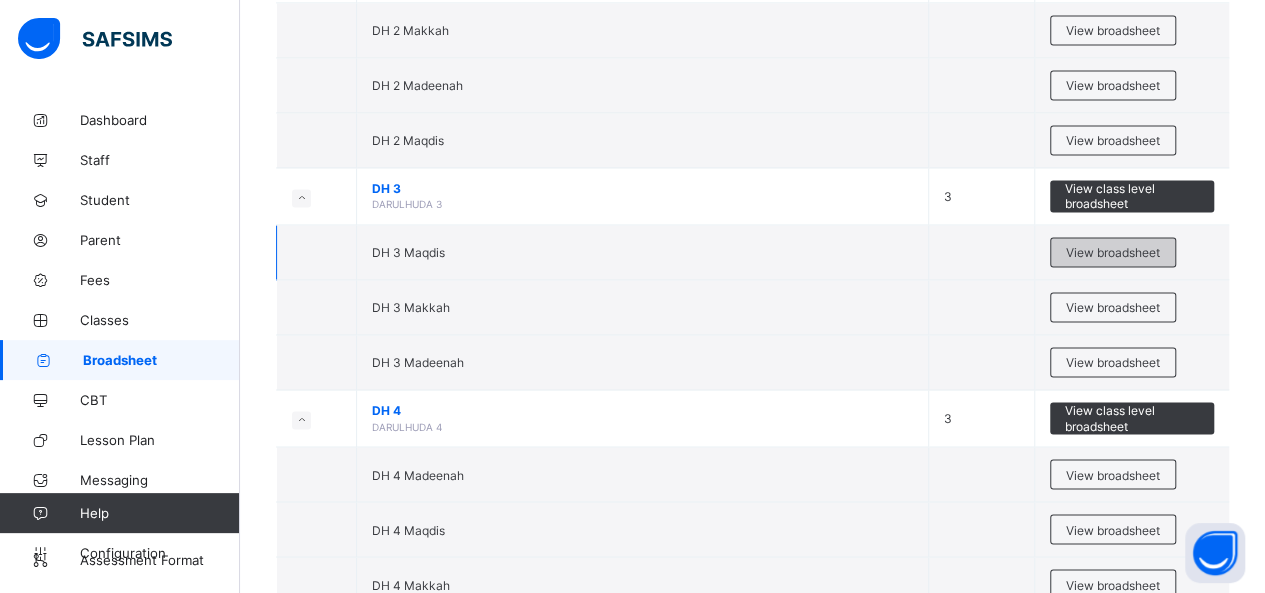click on "View broadsheet" at bounding box center (1113, 252) 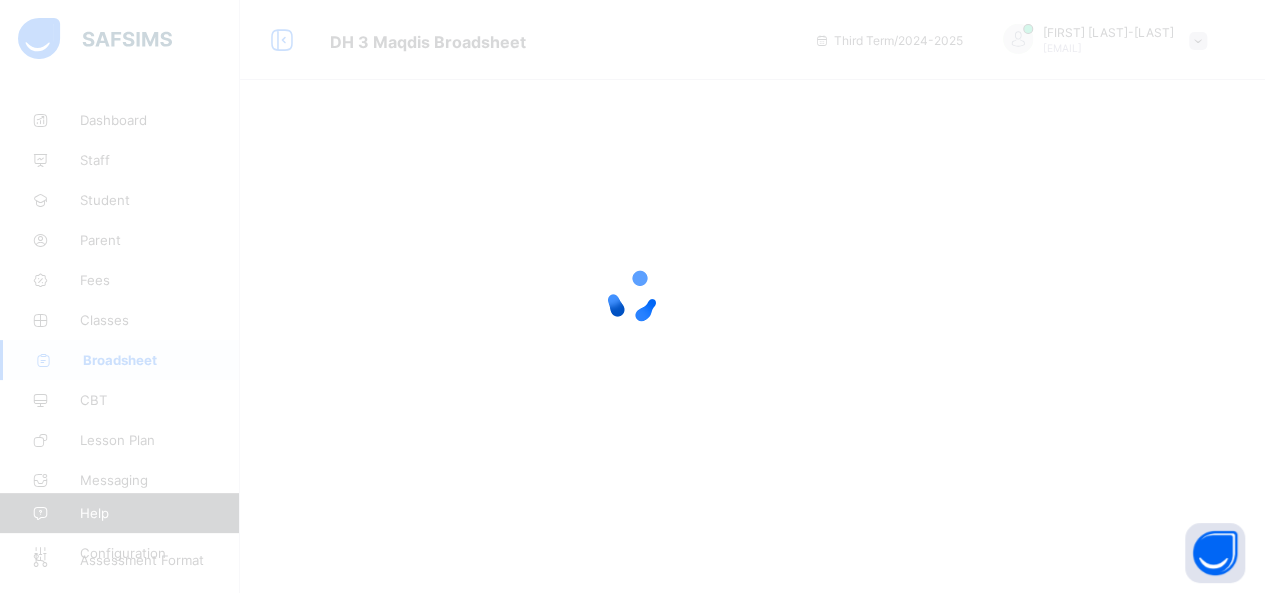 scroll, scrollTop: 0, scrollLeft: 0, axis: both 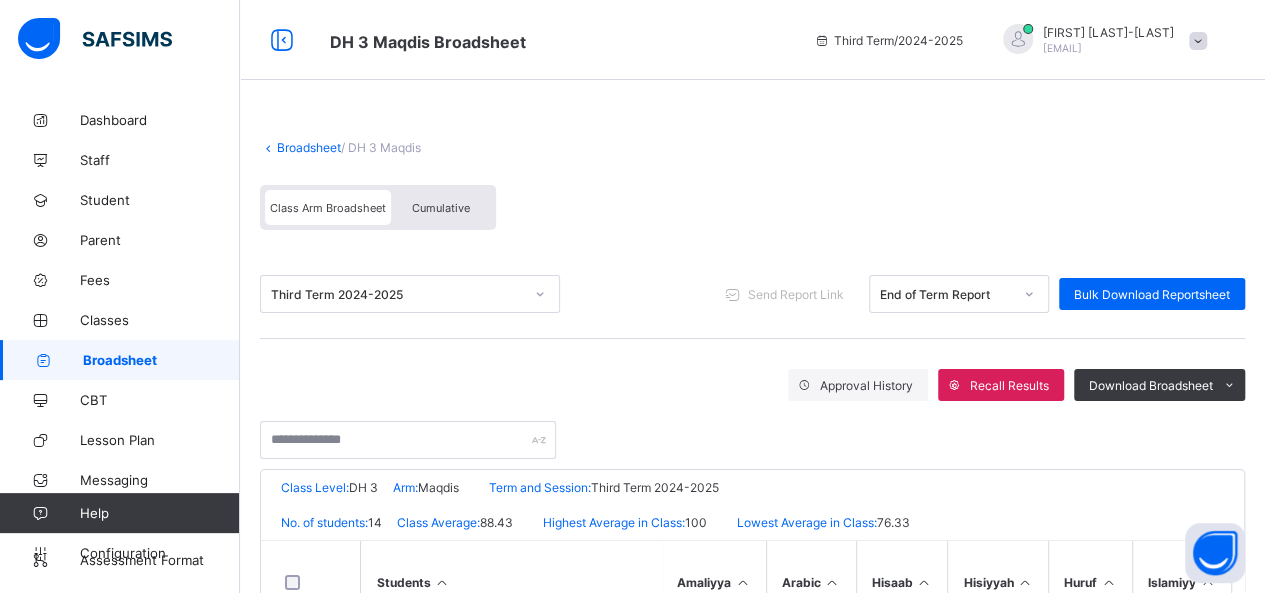 click on "Cumulative" at bounding box center [441, 208] 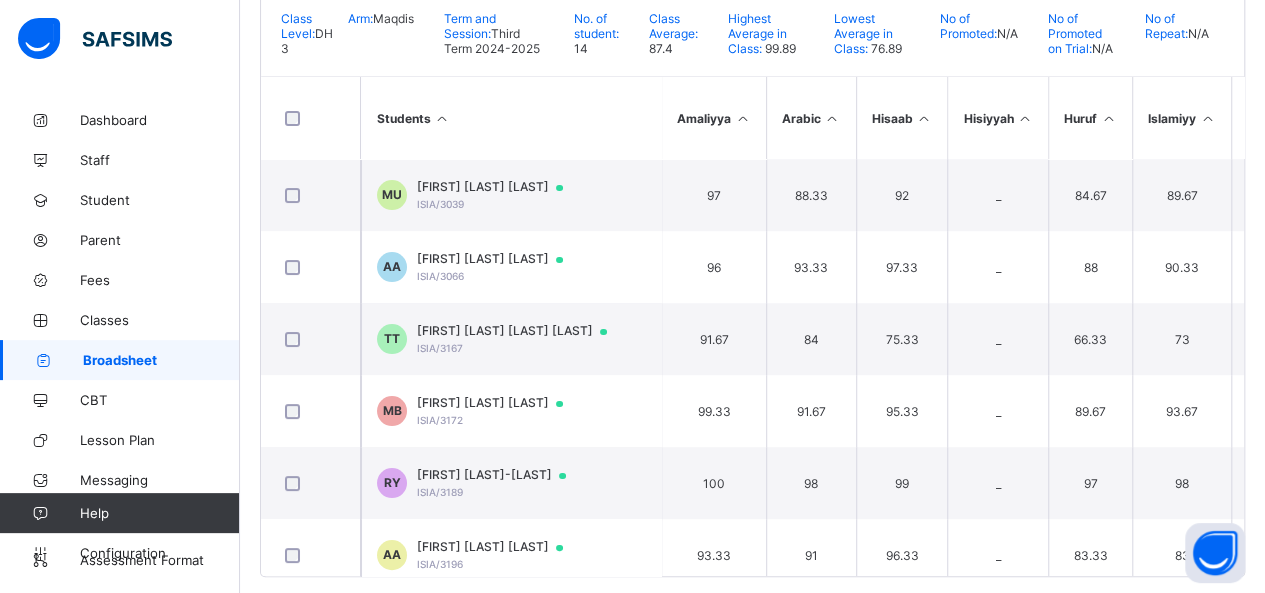 scroll, scrollTop: 464, scrollLeft: 0, axis: vertical 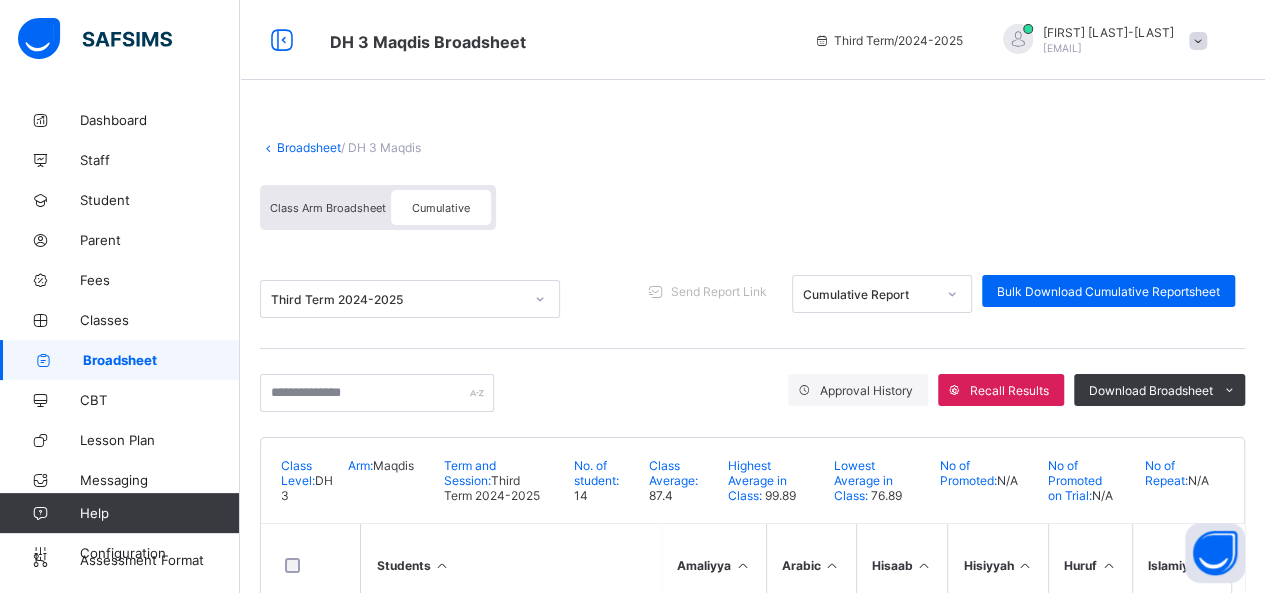 click on "Broadsheet" at bounding box center (309, 147) 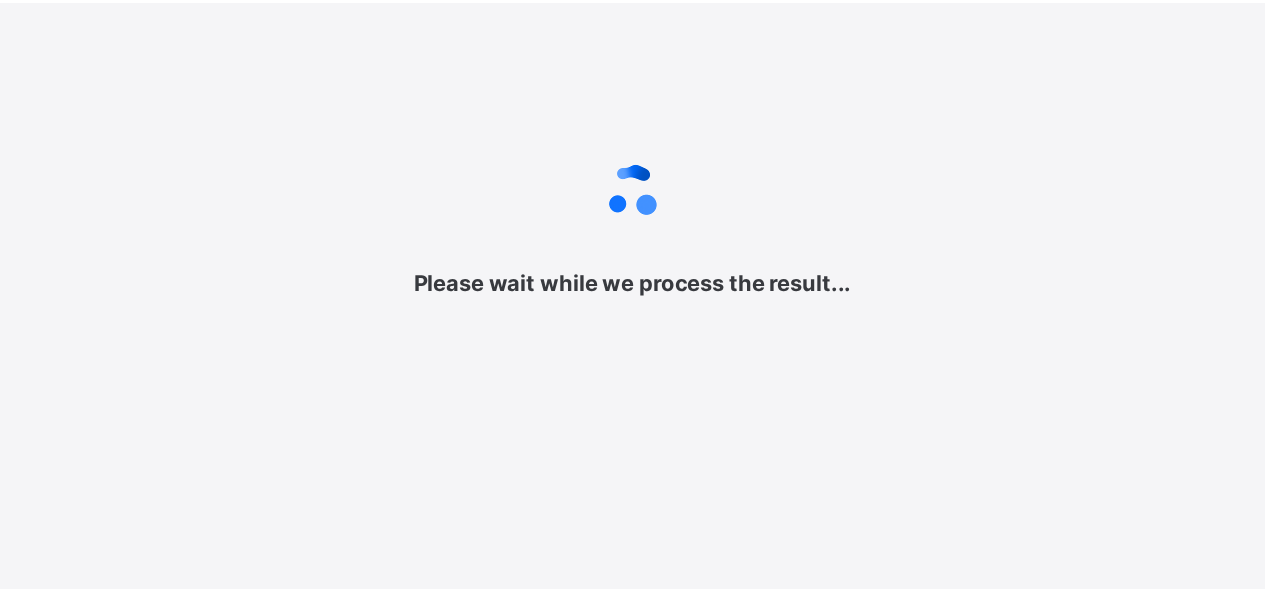 scroll, scrollTop: 0, scrollLeft: 0, axis: both 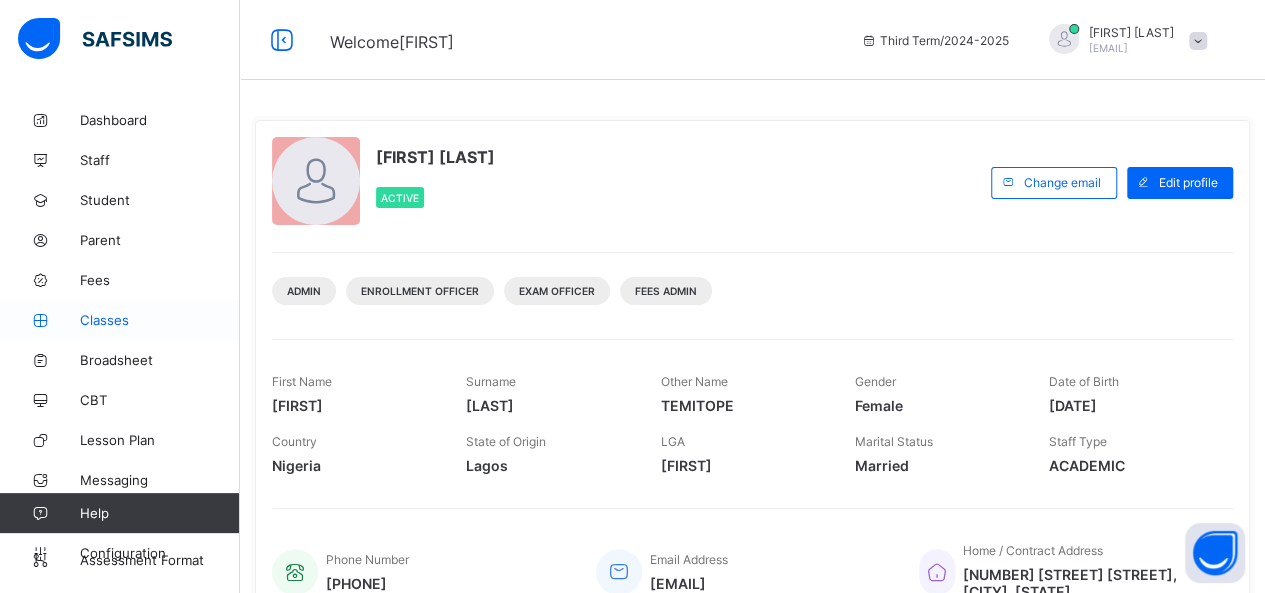 click on "Classes" at bounding box center (160, 320) 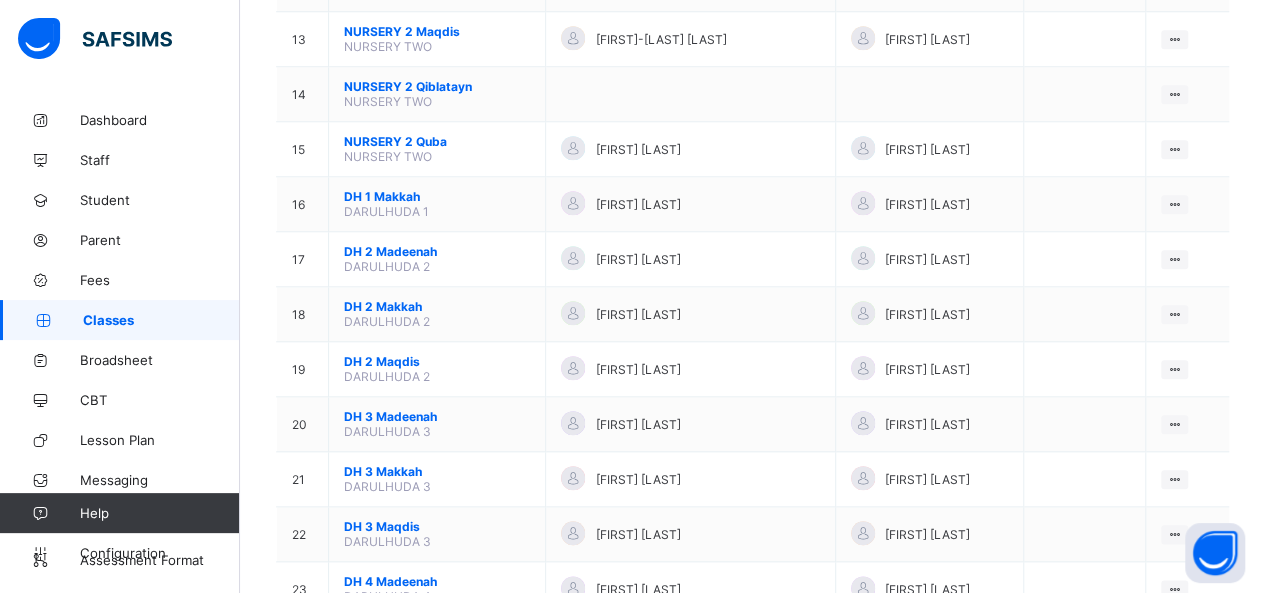 scroll, scrollTop: 890, scrollLeft: 0, axis: vertical 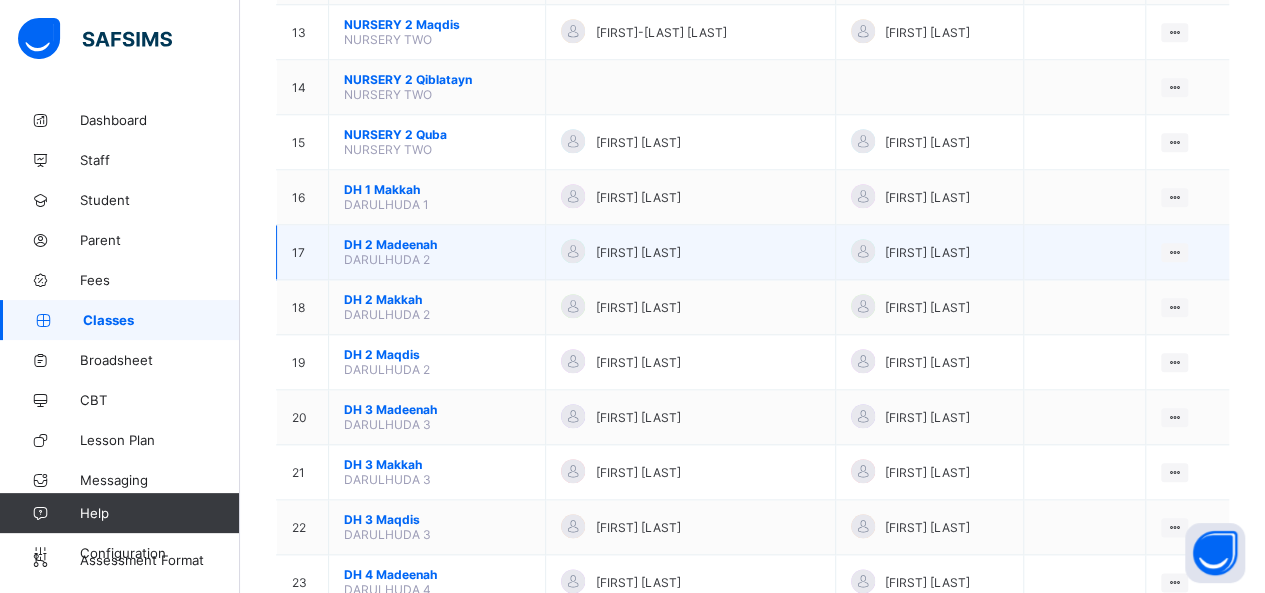 click on "DH 2   Madeenah" at bounding box center [437, 244] 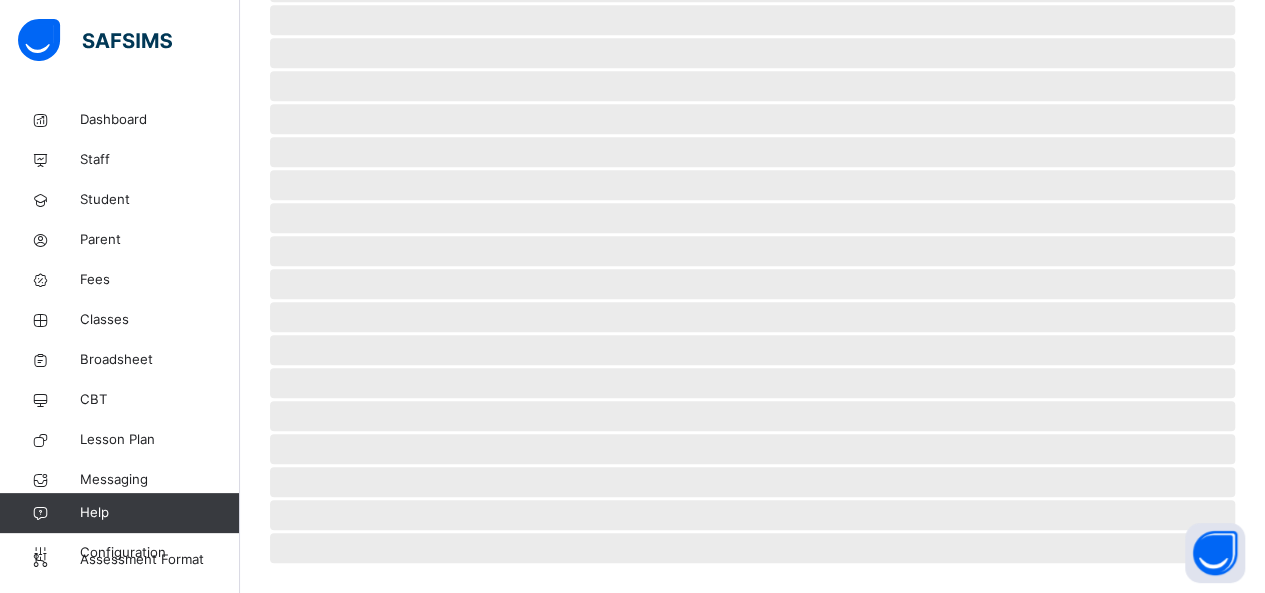 scroll, scrollTop: 0, scrollLeft: 0, axis: both 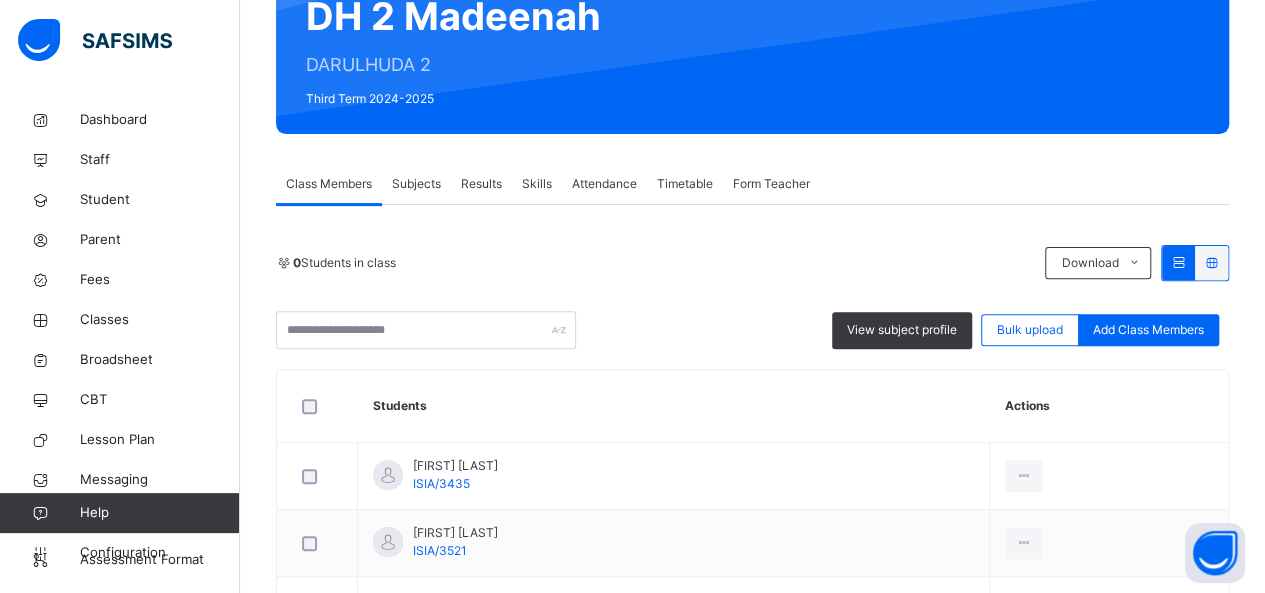 click on "Skills" at bounding box center (537, 184) 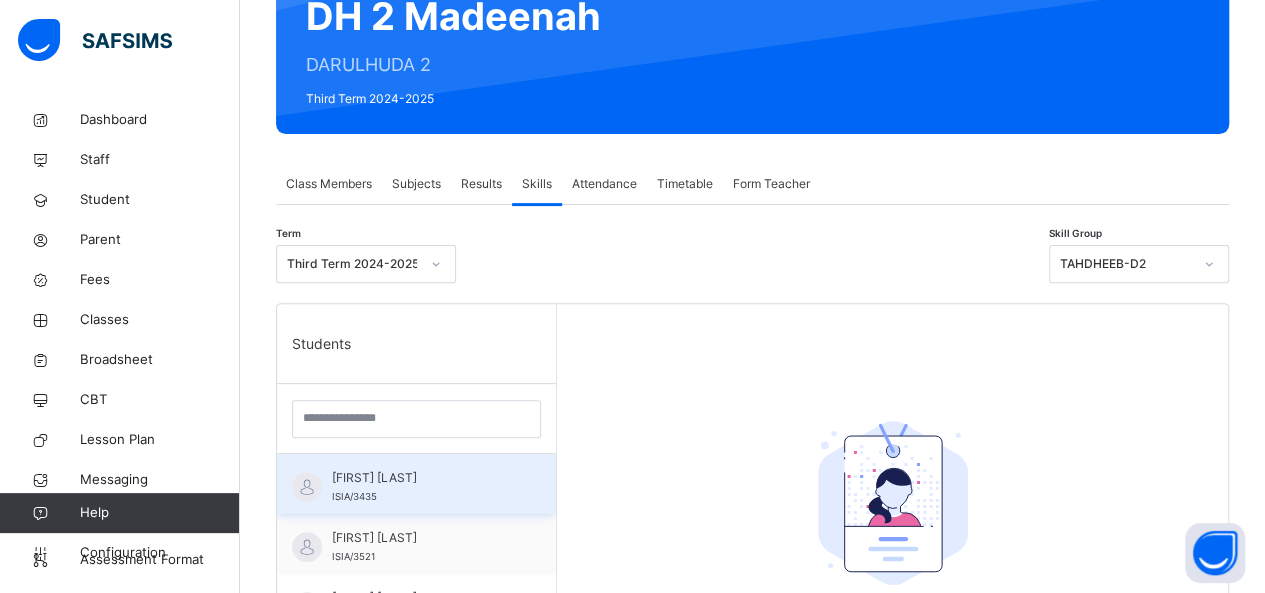 click on "ABDULBARR ADEBARE ADEBAYO" at bounding box center (421, 478) 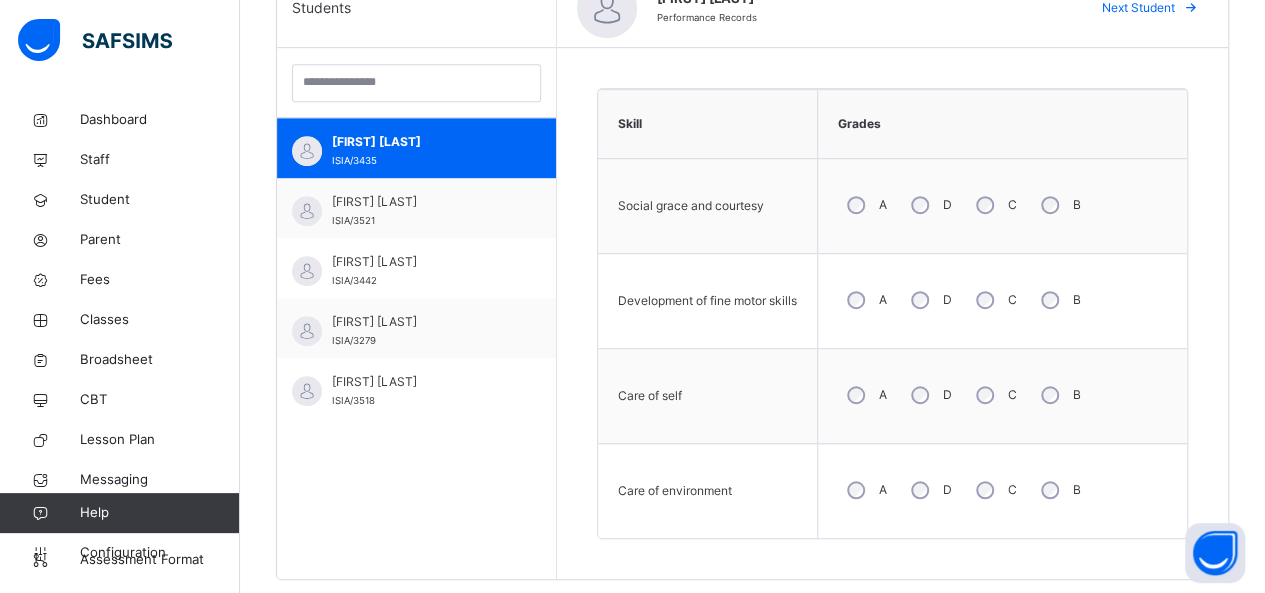 scroll, scrollTop: 551, scrollLeft: 0, axis: vertical 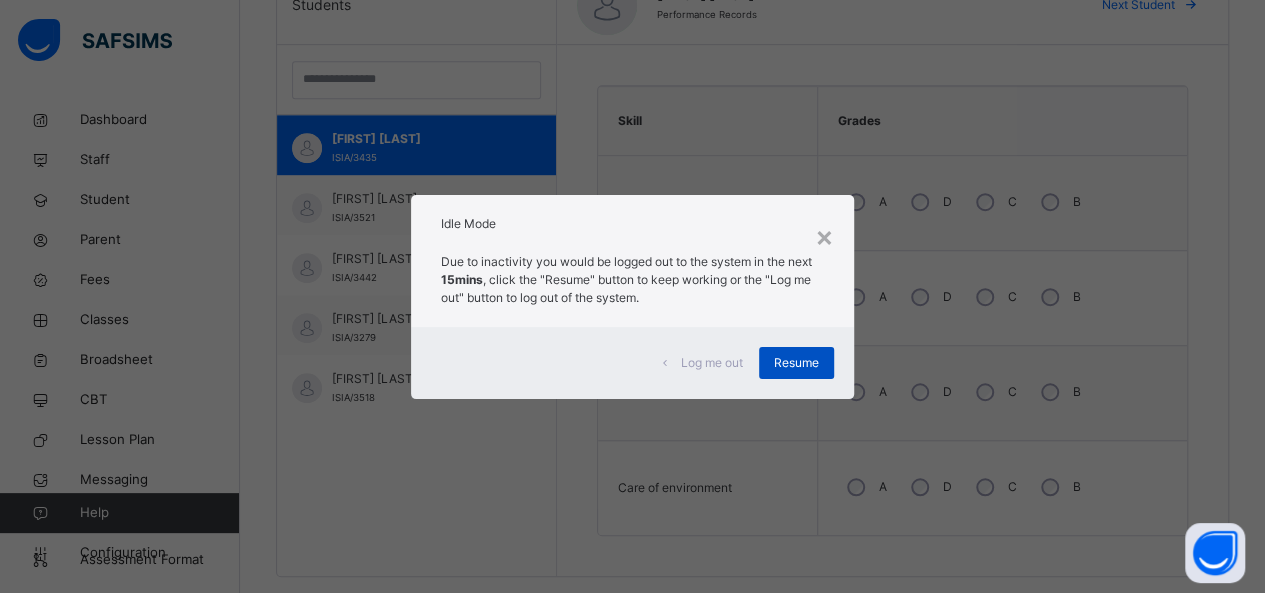 click on "Resume" at bounding box center [796, 363] 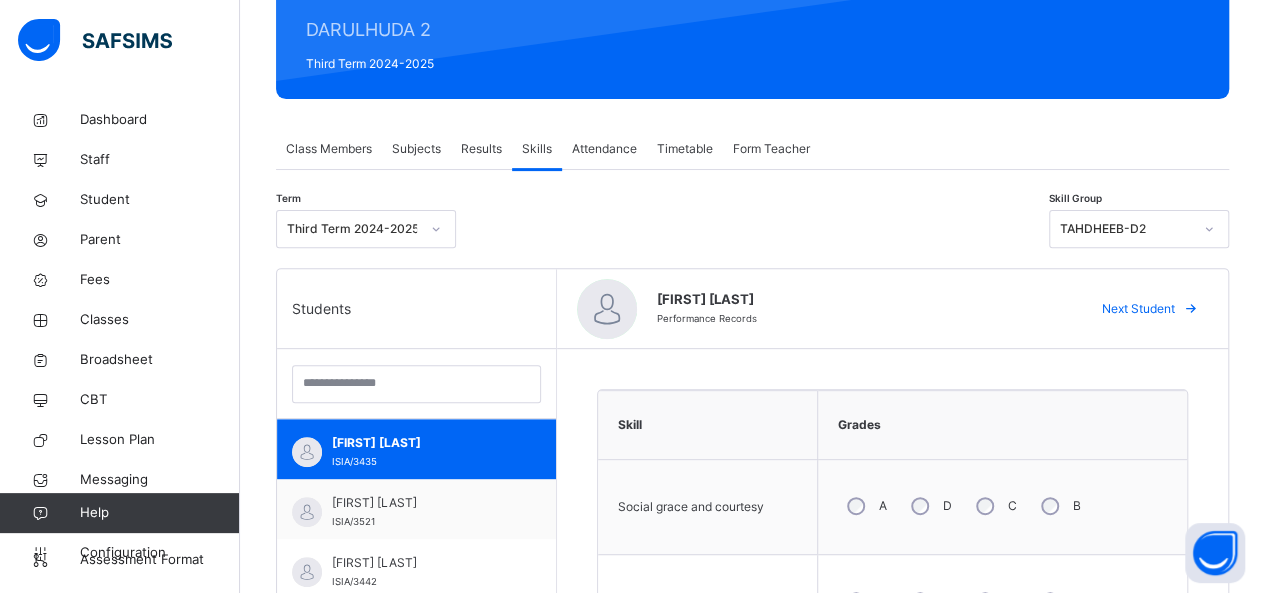 scroll, scrollTop: 246, scrollLeft: 0, axis: vertical 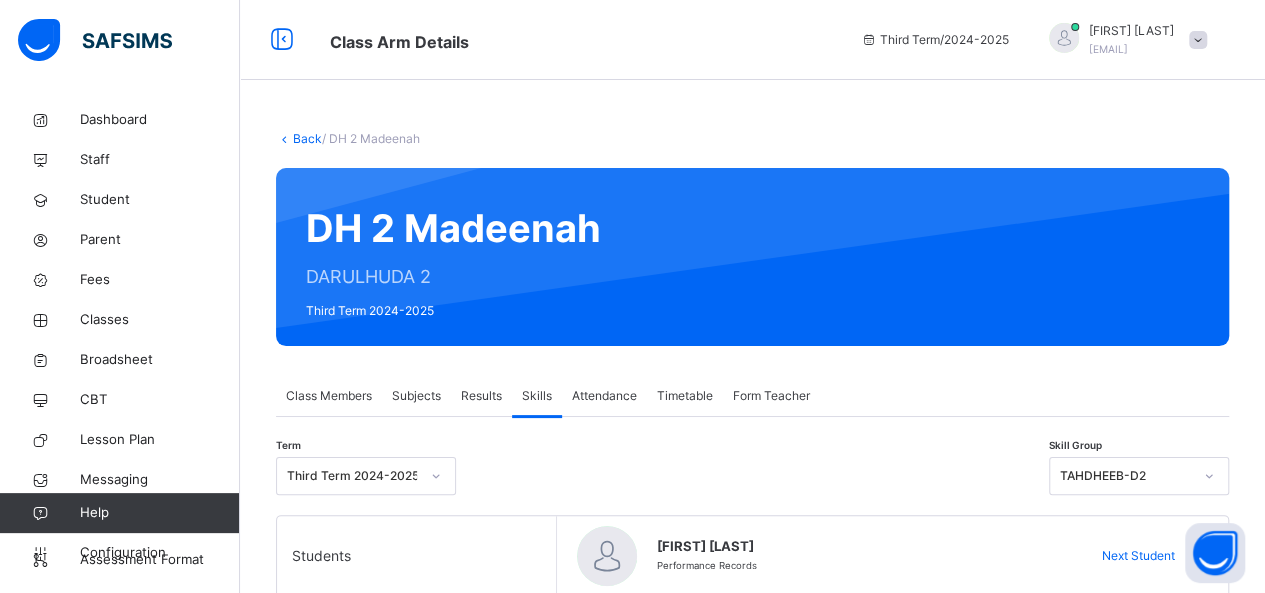 click on "Back" at bounding box center [307, 138] 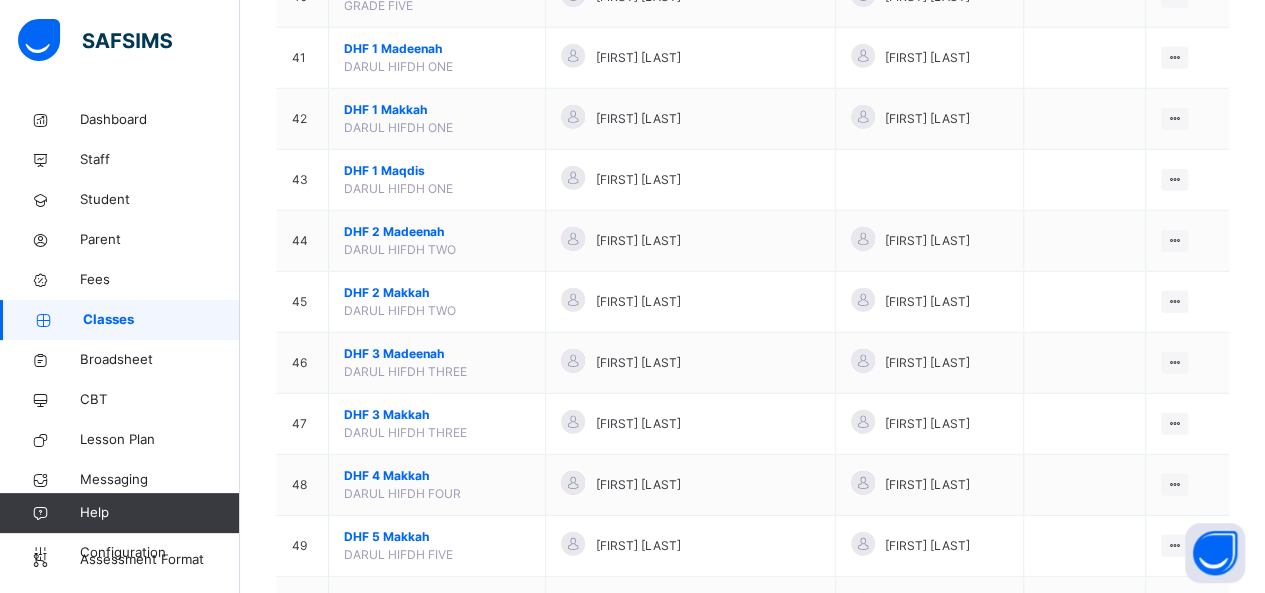 scroll, scrollTop: 2689, scrollLeft: 0, axis: vertical 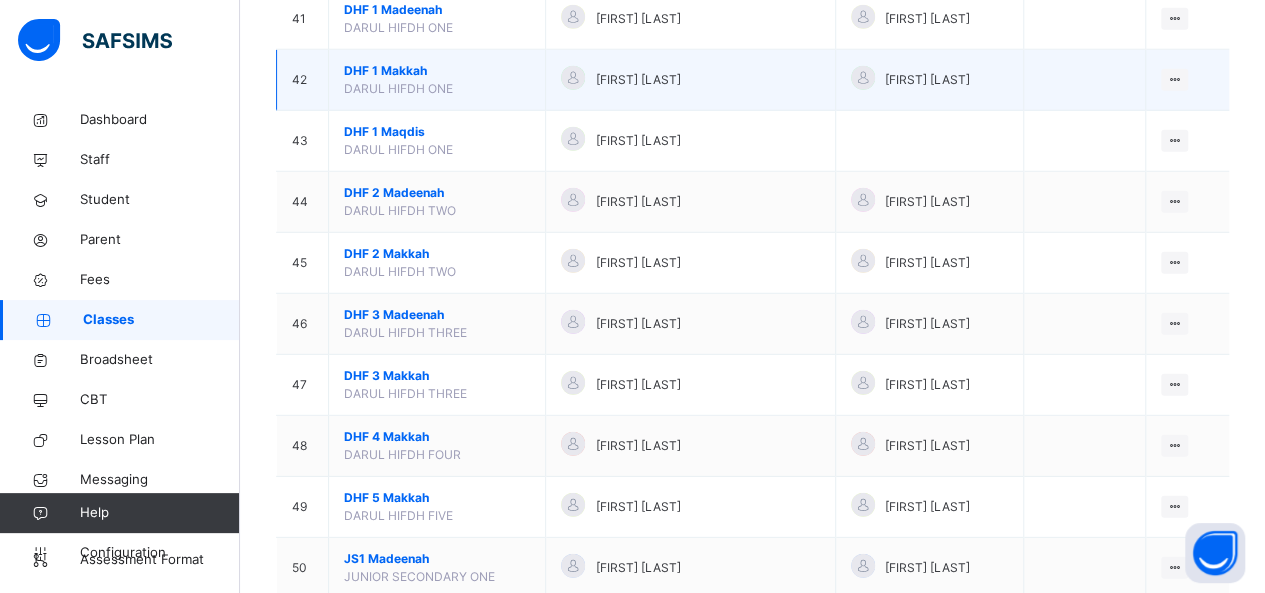 click on "DHF 1   Makkah" at bounding box center [437, 71] 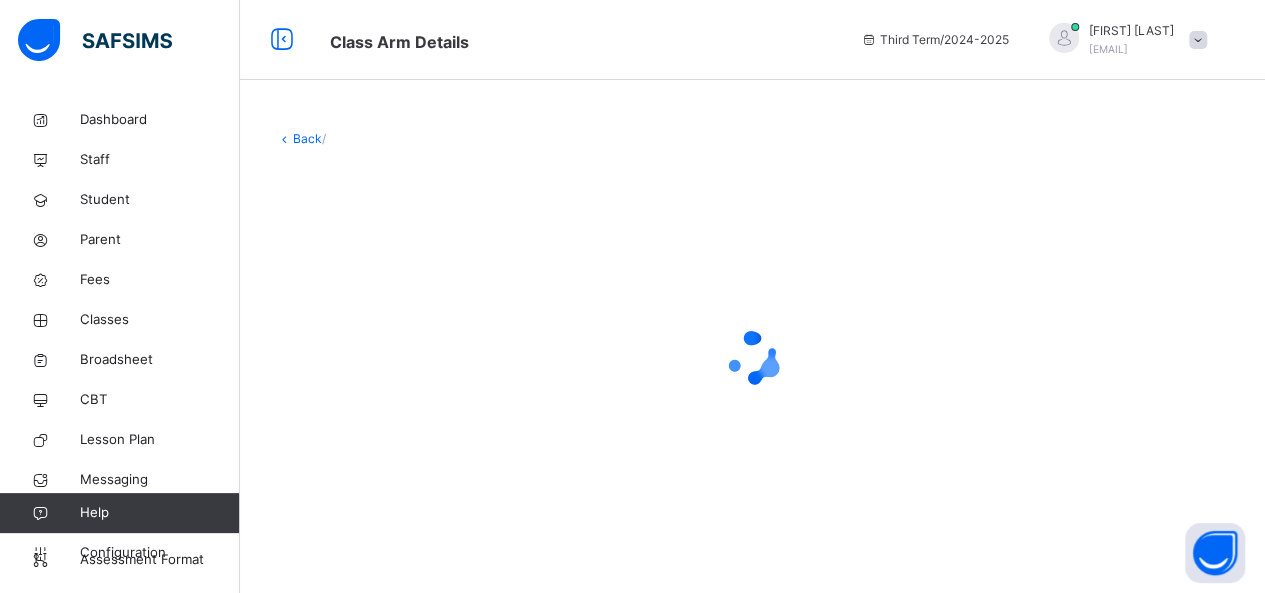 scroll, scrollTop: 0, scrollLeft: 0, axis: both 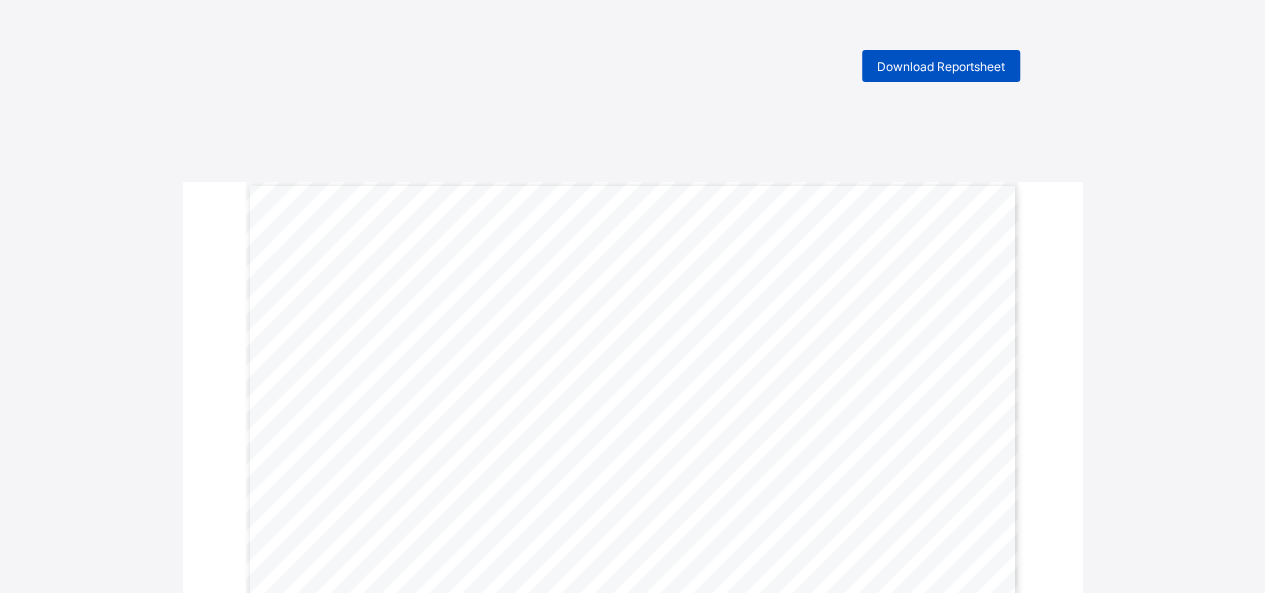 click on "Download Reportsheet" at bounding box center (941, 66) 